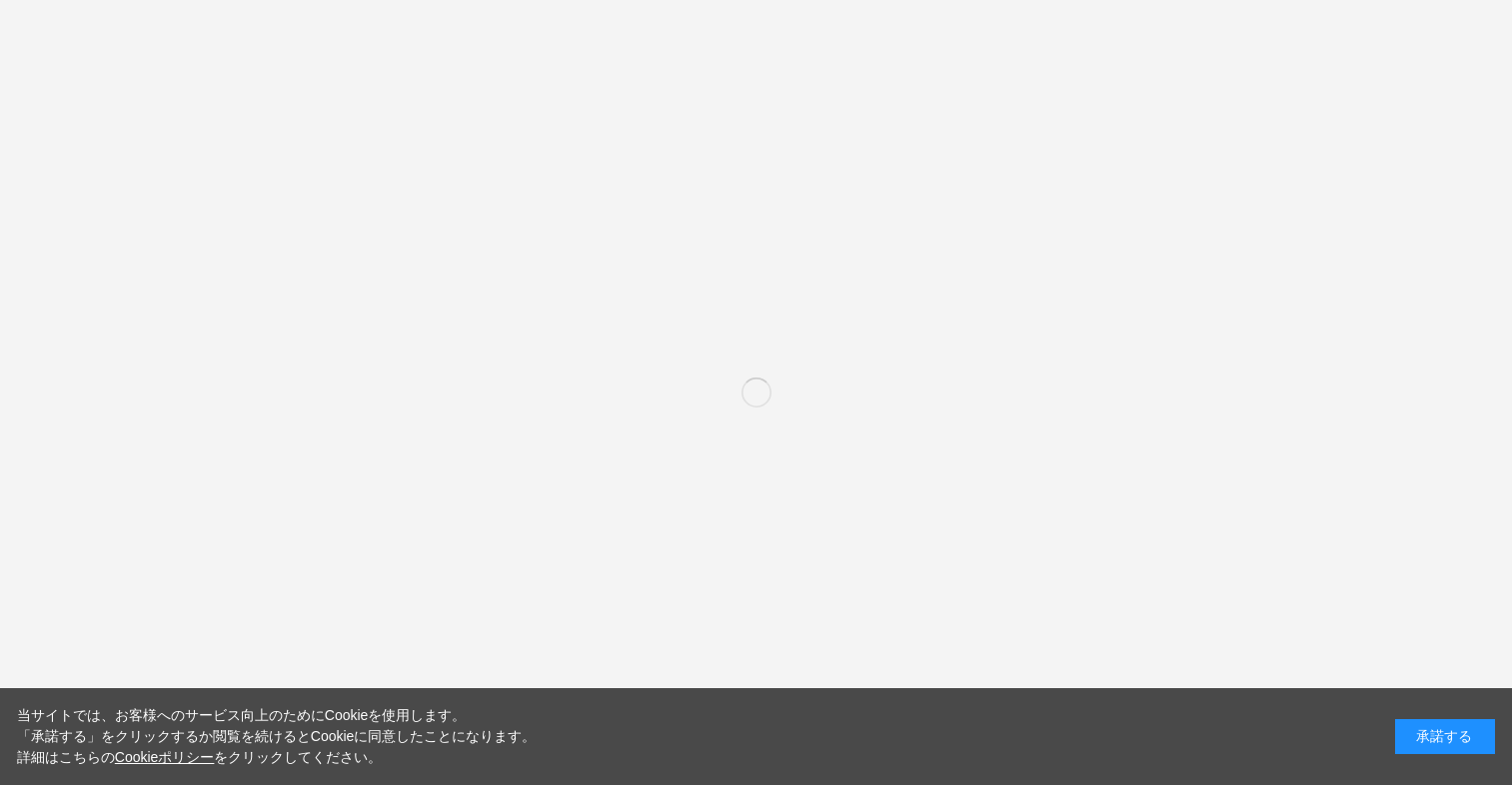 scroll, scrollTop: 0, scrollLeft: 0, axis: both 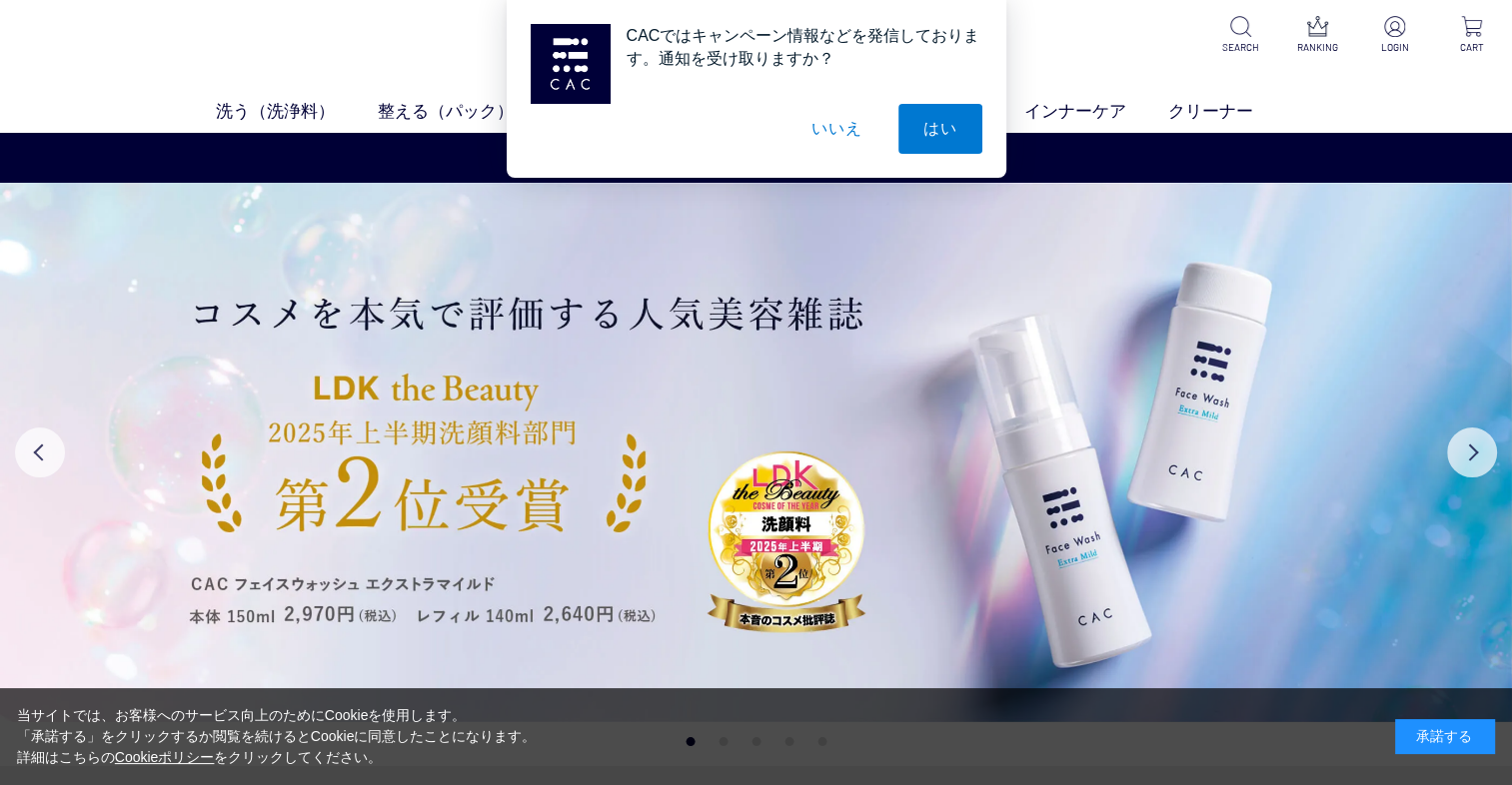 drag, startPoint x: 1420, startPoint y: 731, endPoint x: 1408, endPoint y: 732, distance: 12.0415946 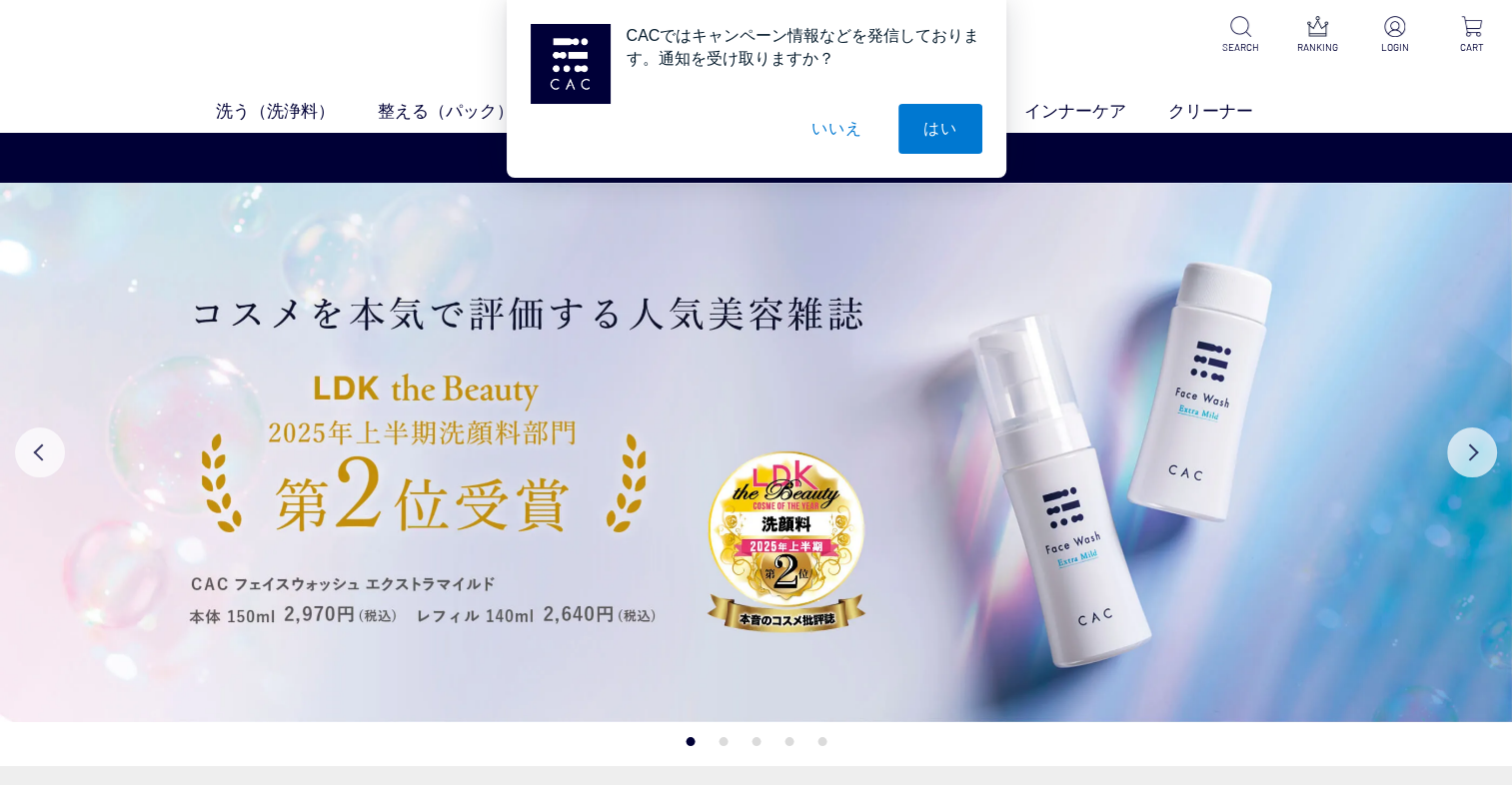 click on "いいえ" at bounding box center [836, 129] 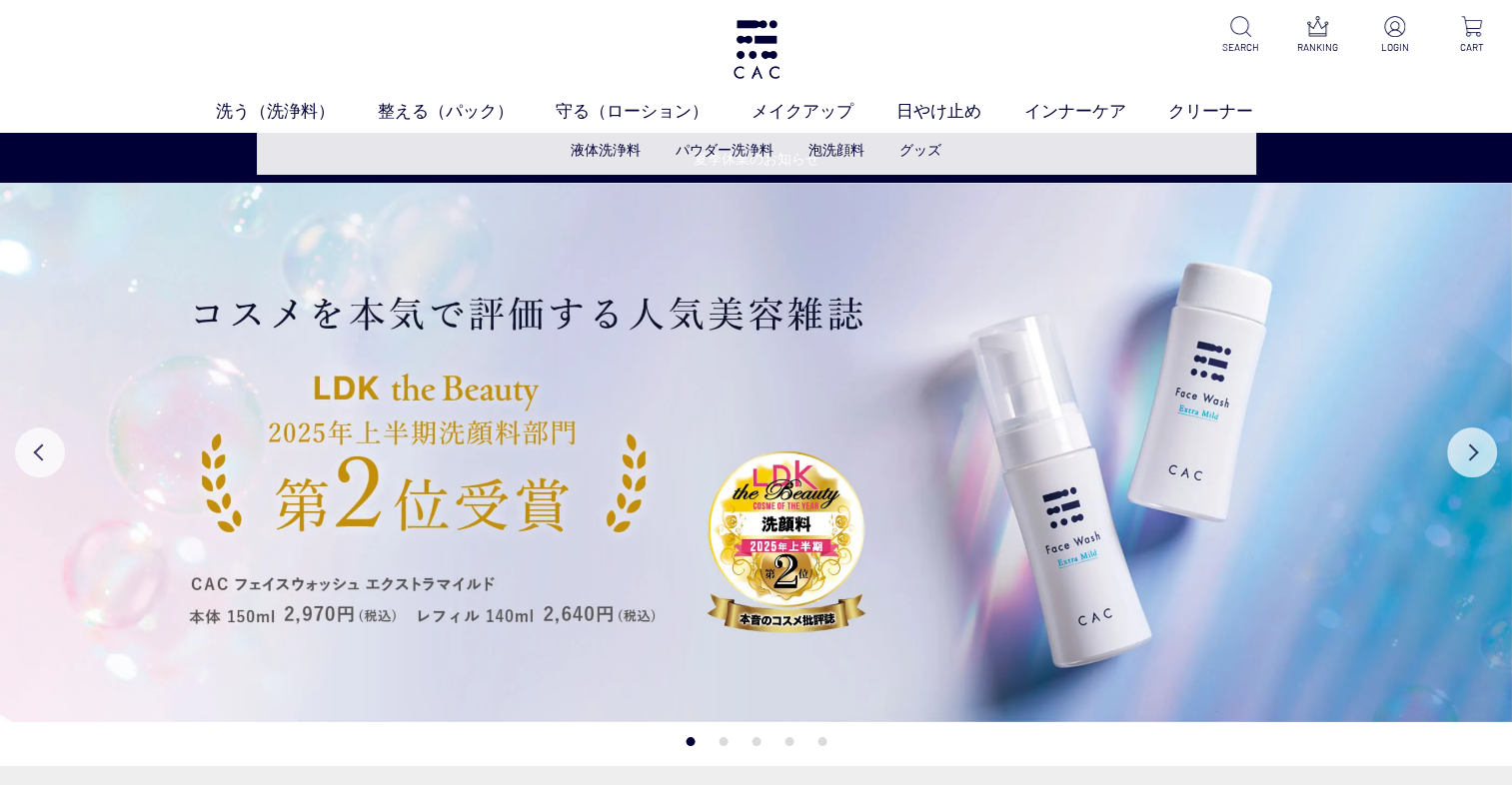 click on "液体洗浄料
パウダー洗浄料
泡洗顔料
グッズ" at bounding box center (756, 150) 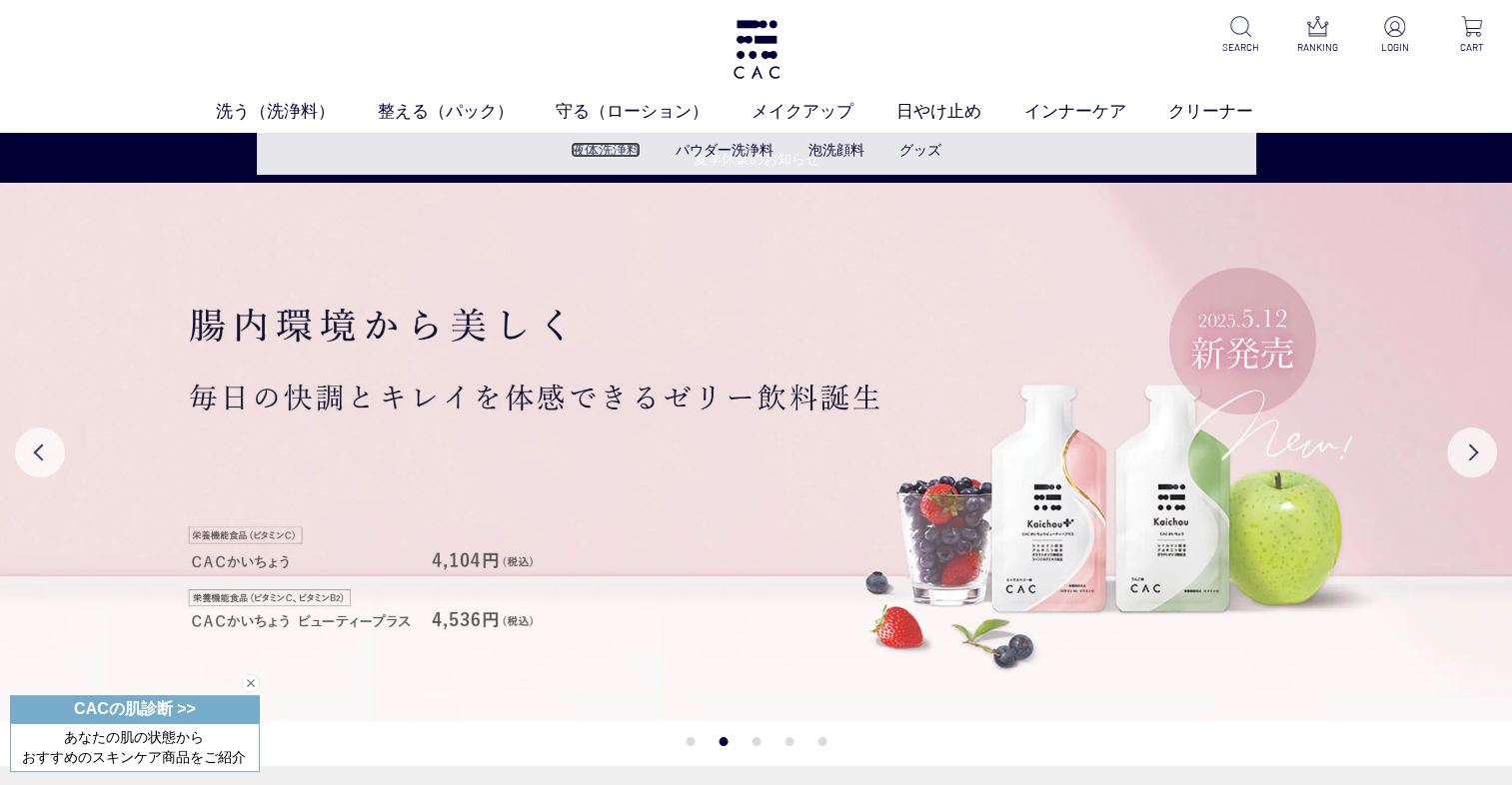 click on "液体洗浄料" at bounding box center (606, 150) 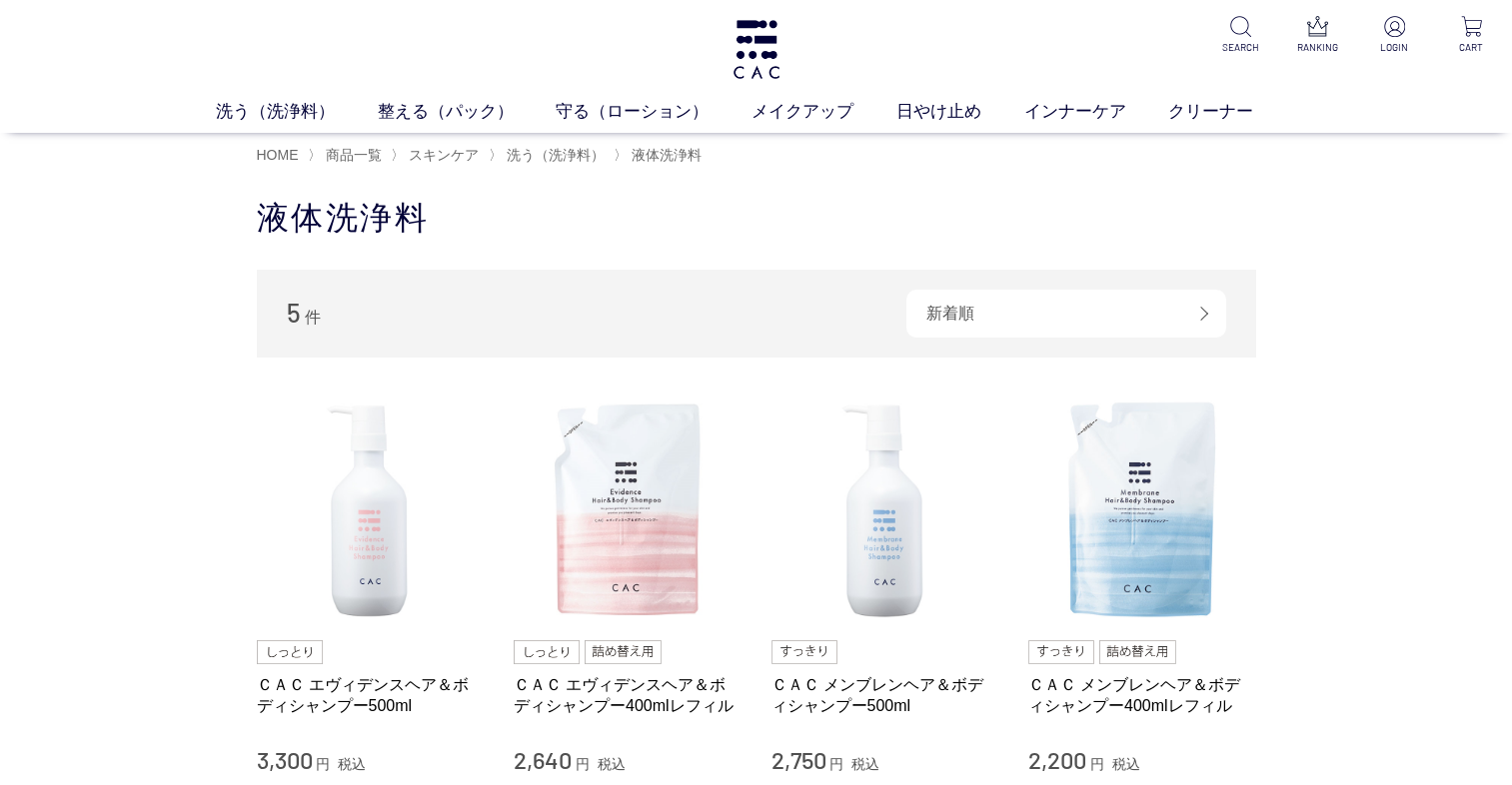 scroll, scrollTop: 0, scrollLeft: 0, axis: both 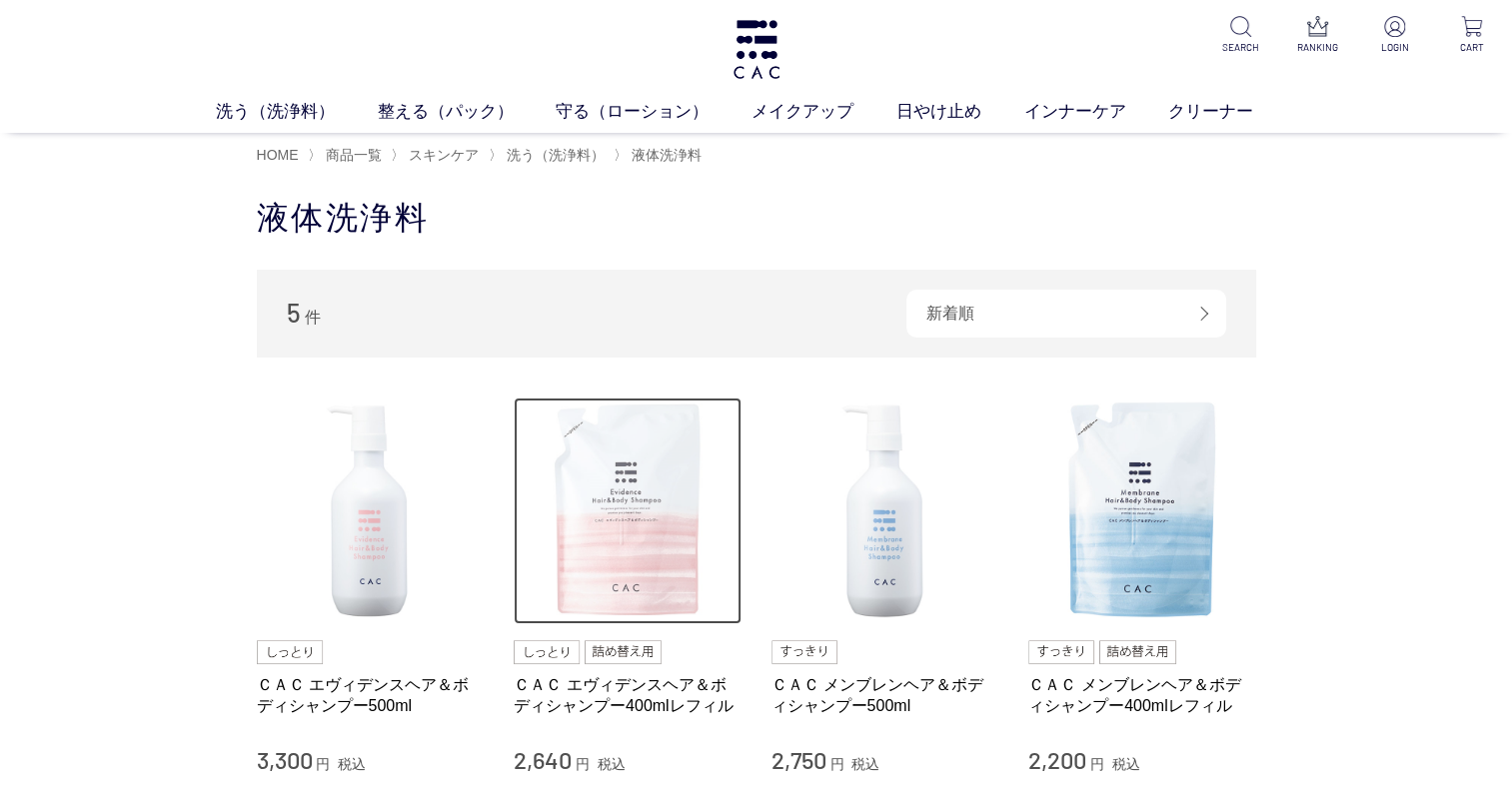 click at bounding box center [628, 511] 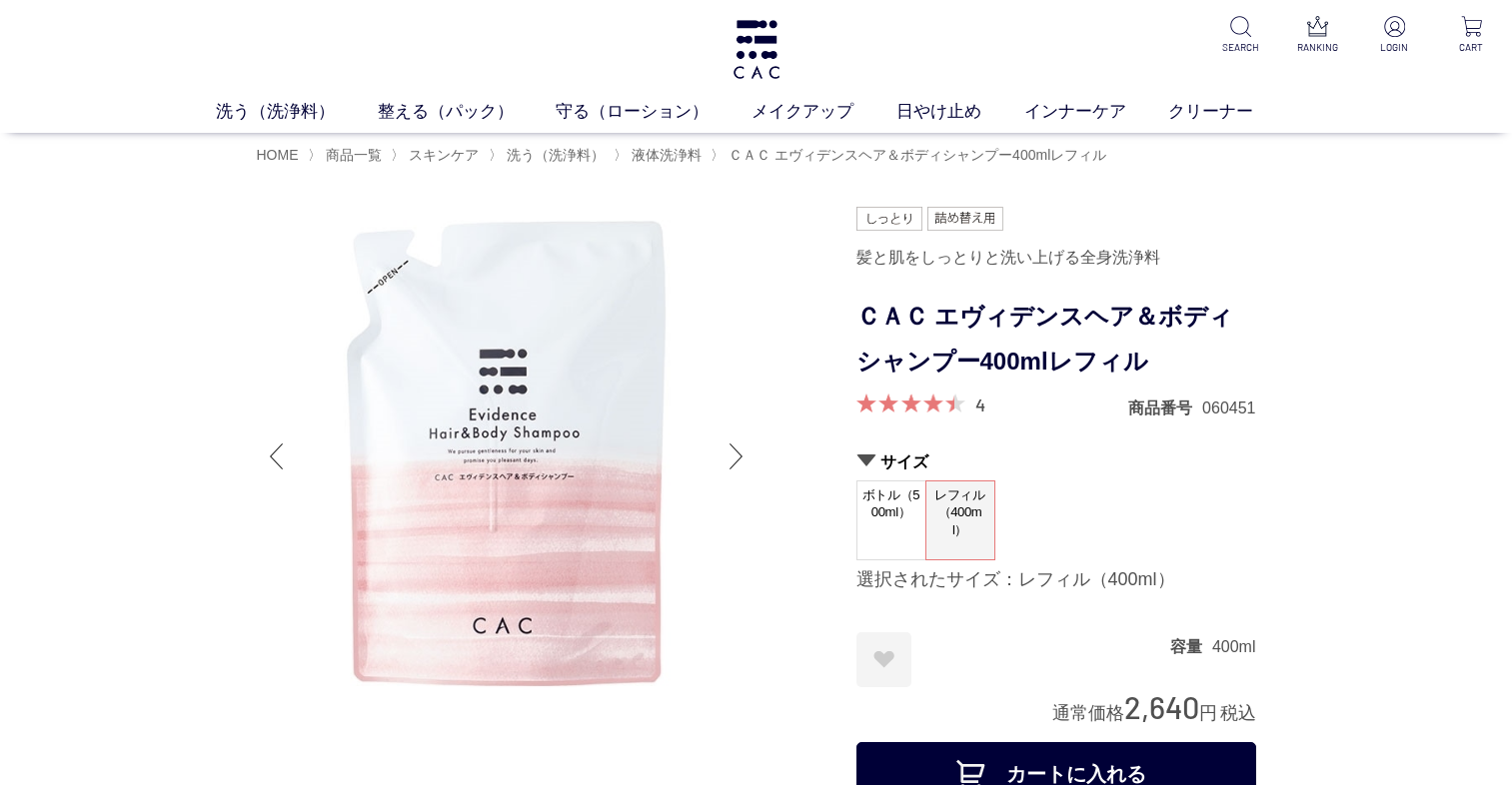 scroll, scrollTop: 0, scrollLeft: 0, axis: both 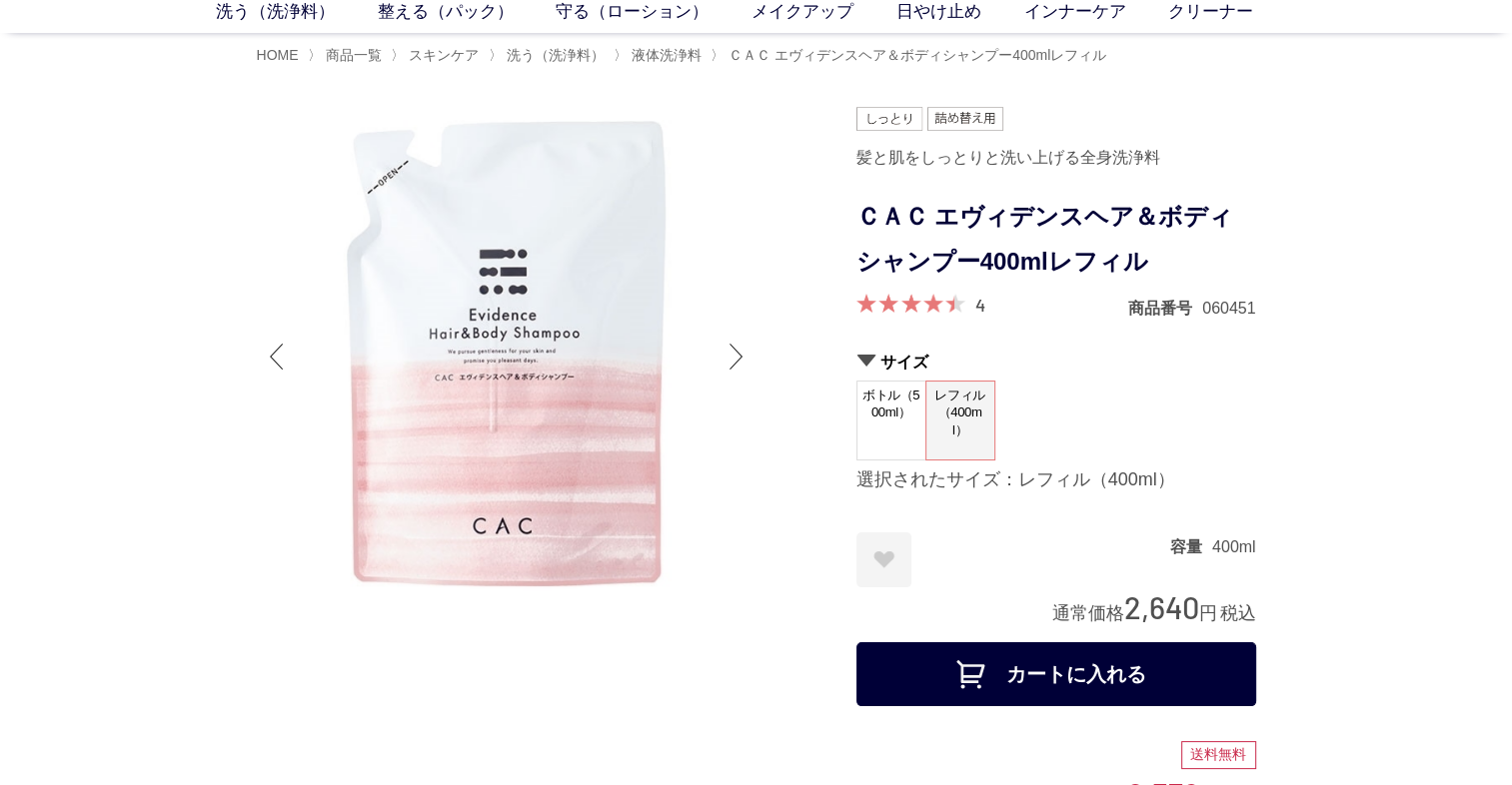 click on "カートに入れる" at bounding box center [1056, 674] 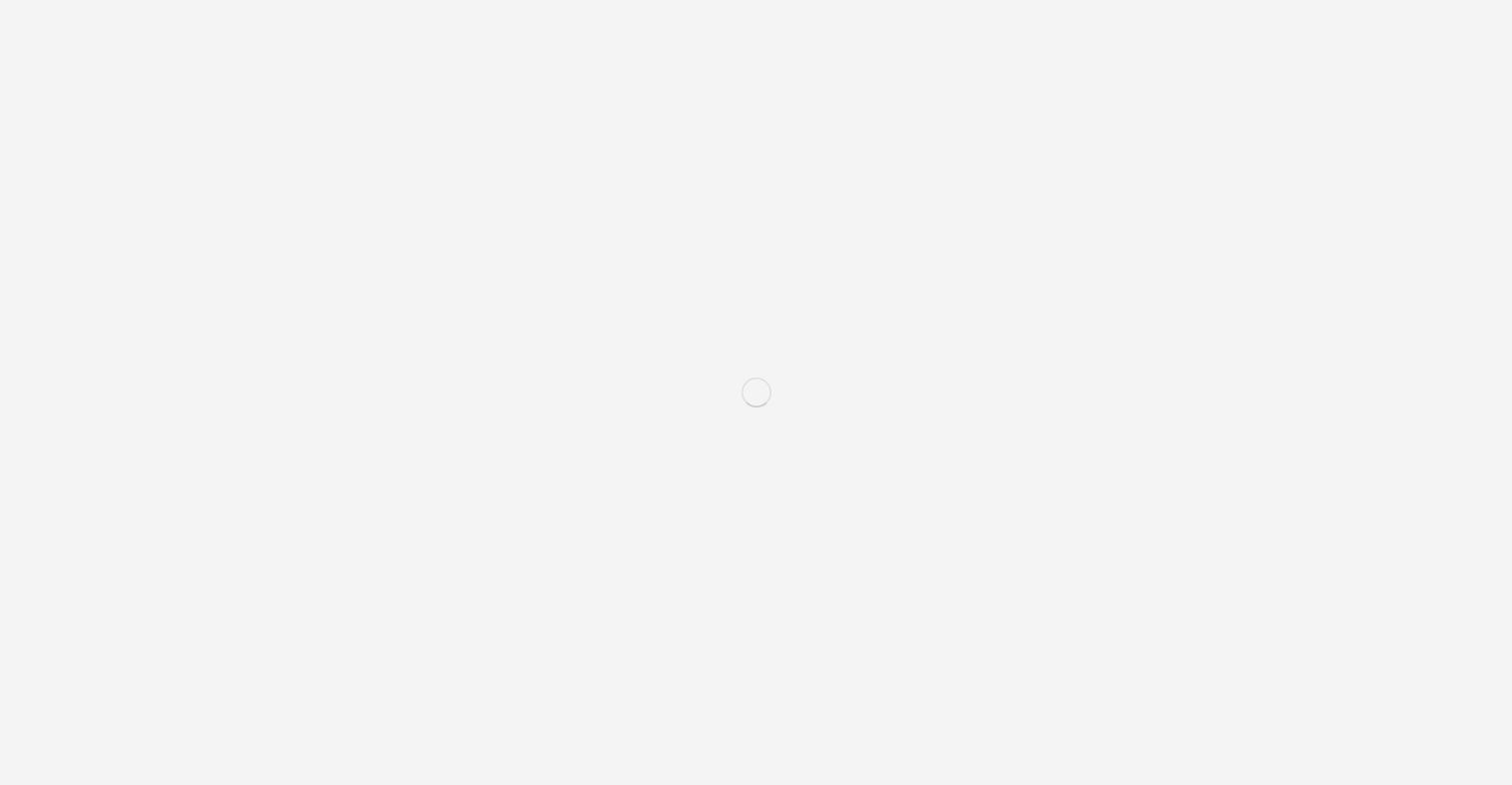scroll, scrollTop: 0, scrollLeft: 0, axis: both 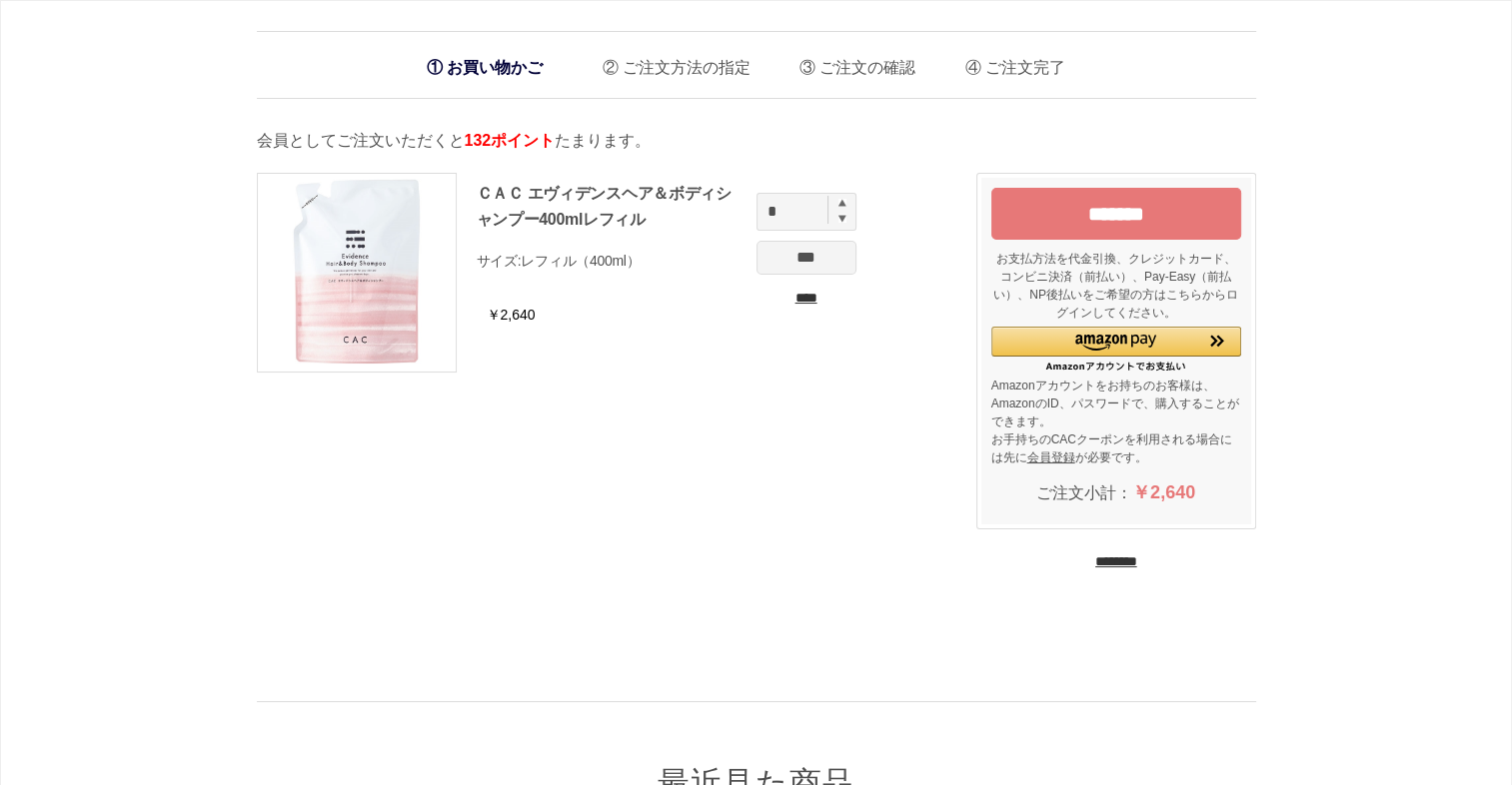 click at bounding box center (842, 203) 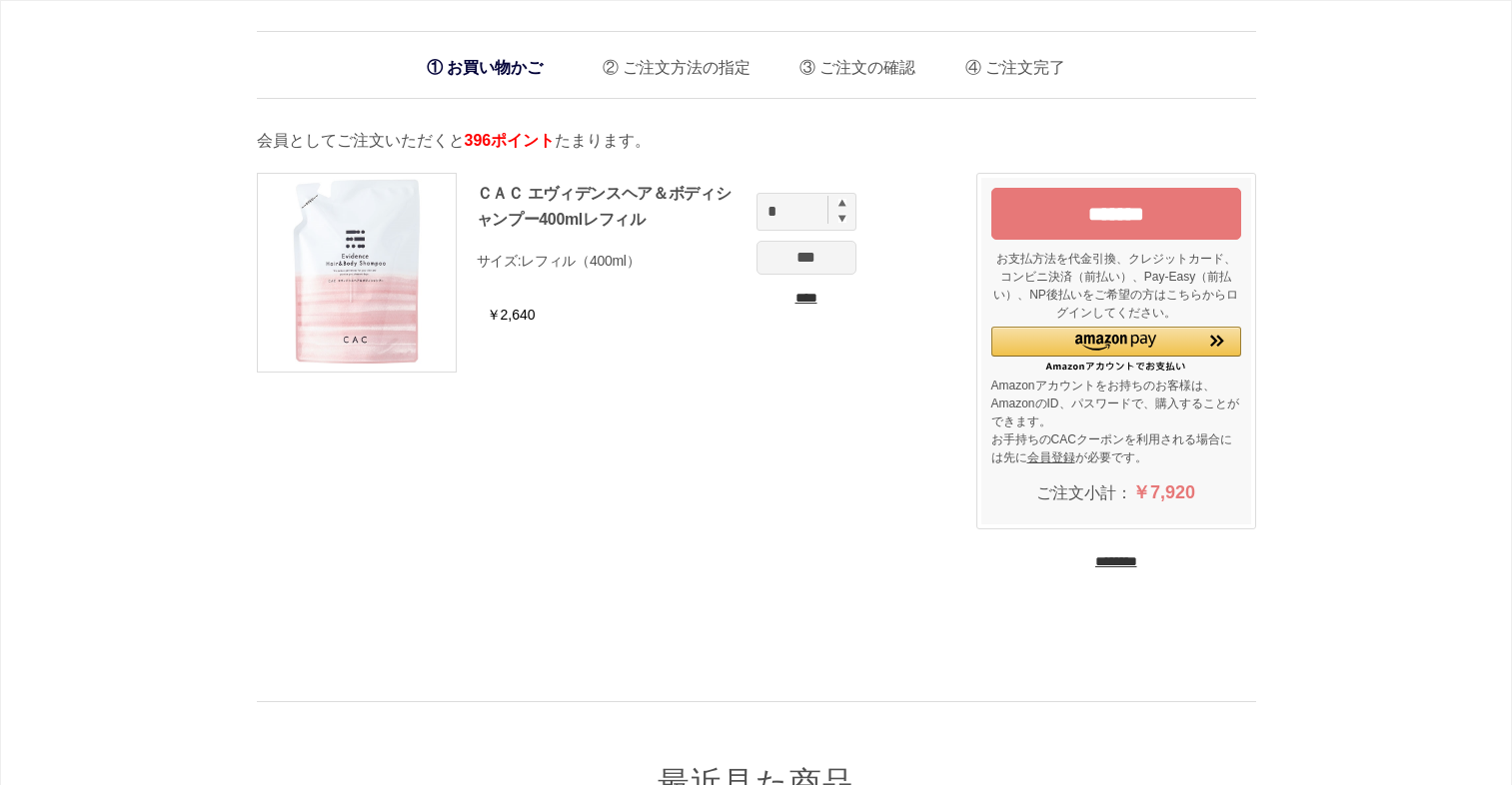 scroll, scrollTop: 0, scrollLeft: 0, axis: both 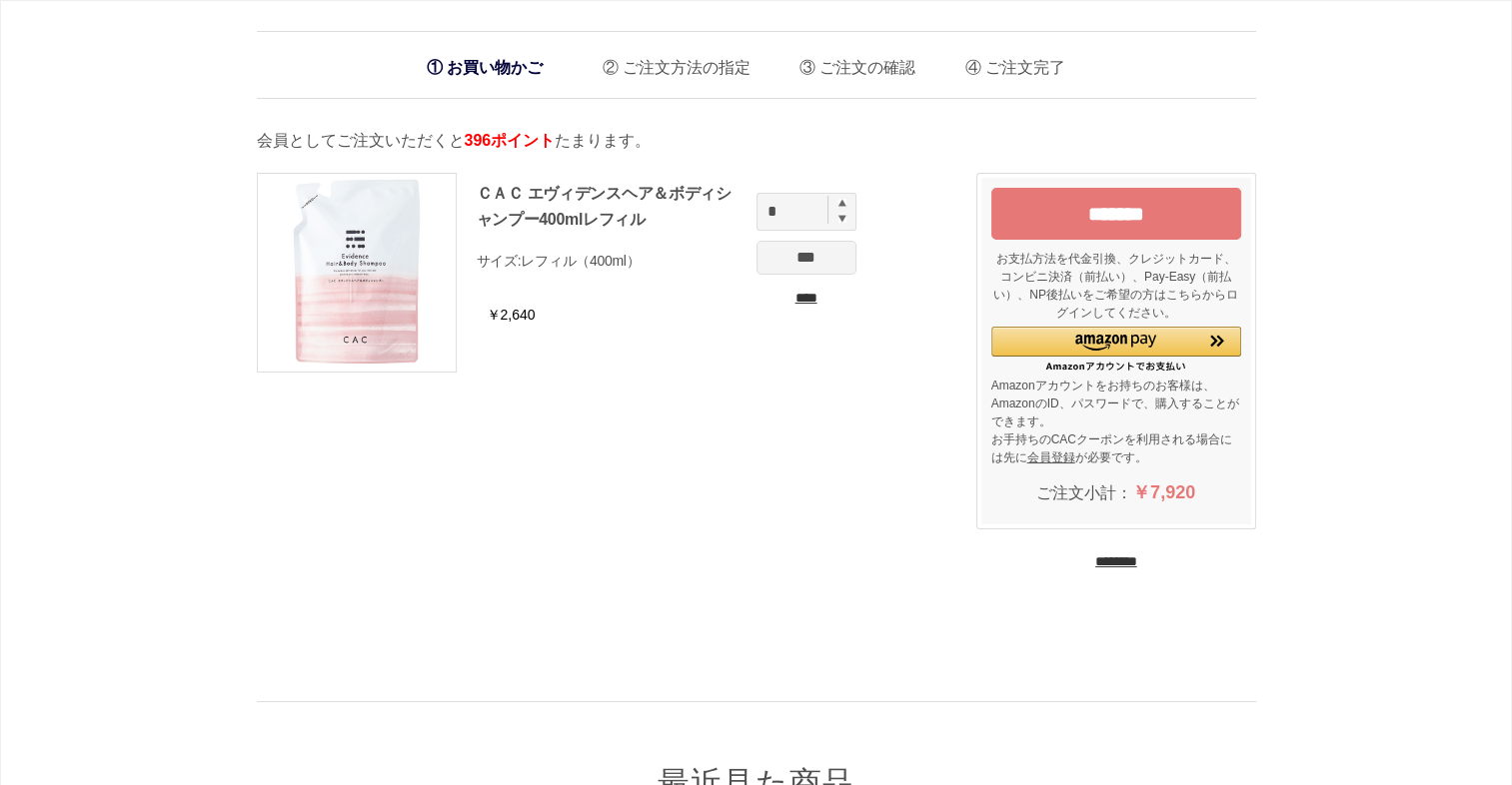 click on "********" at bounding box center [1116, 561] 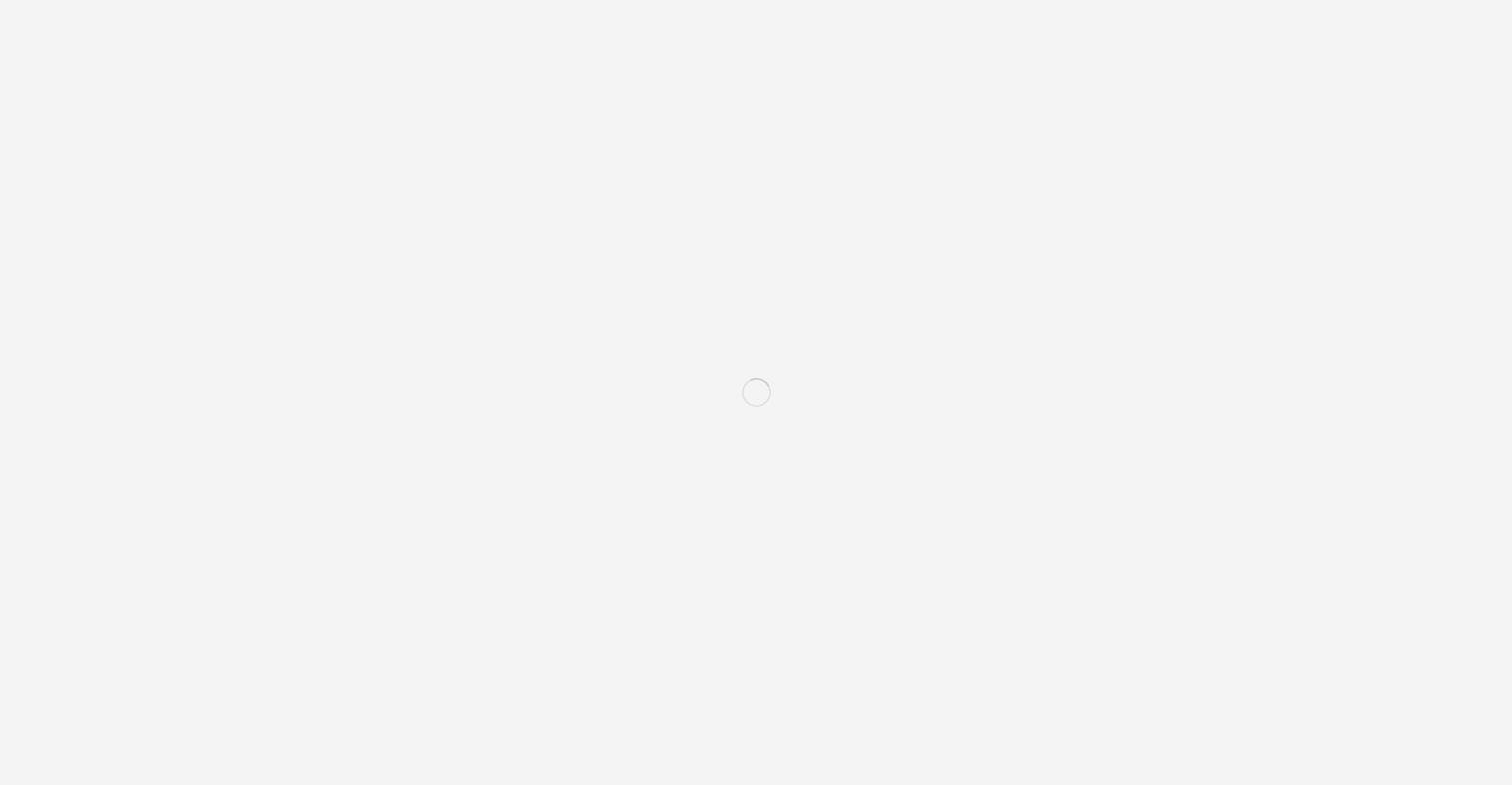 scroll, scrollTop: 0, scrollLeft: 0, axis: both 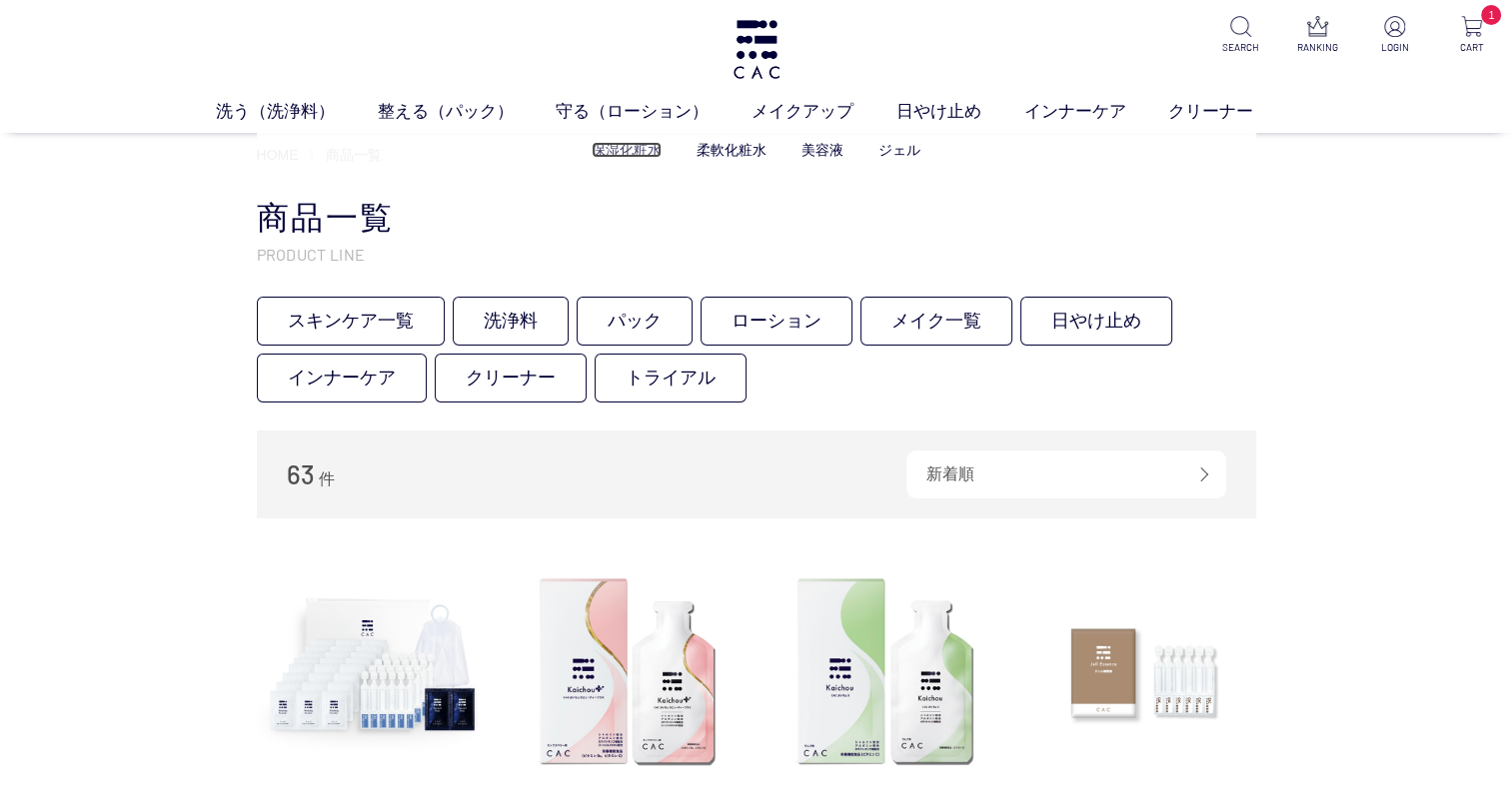 click on "保湿化粧水" at bounding box center (627, 150) 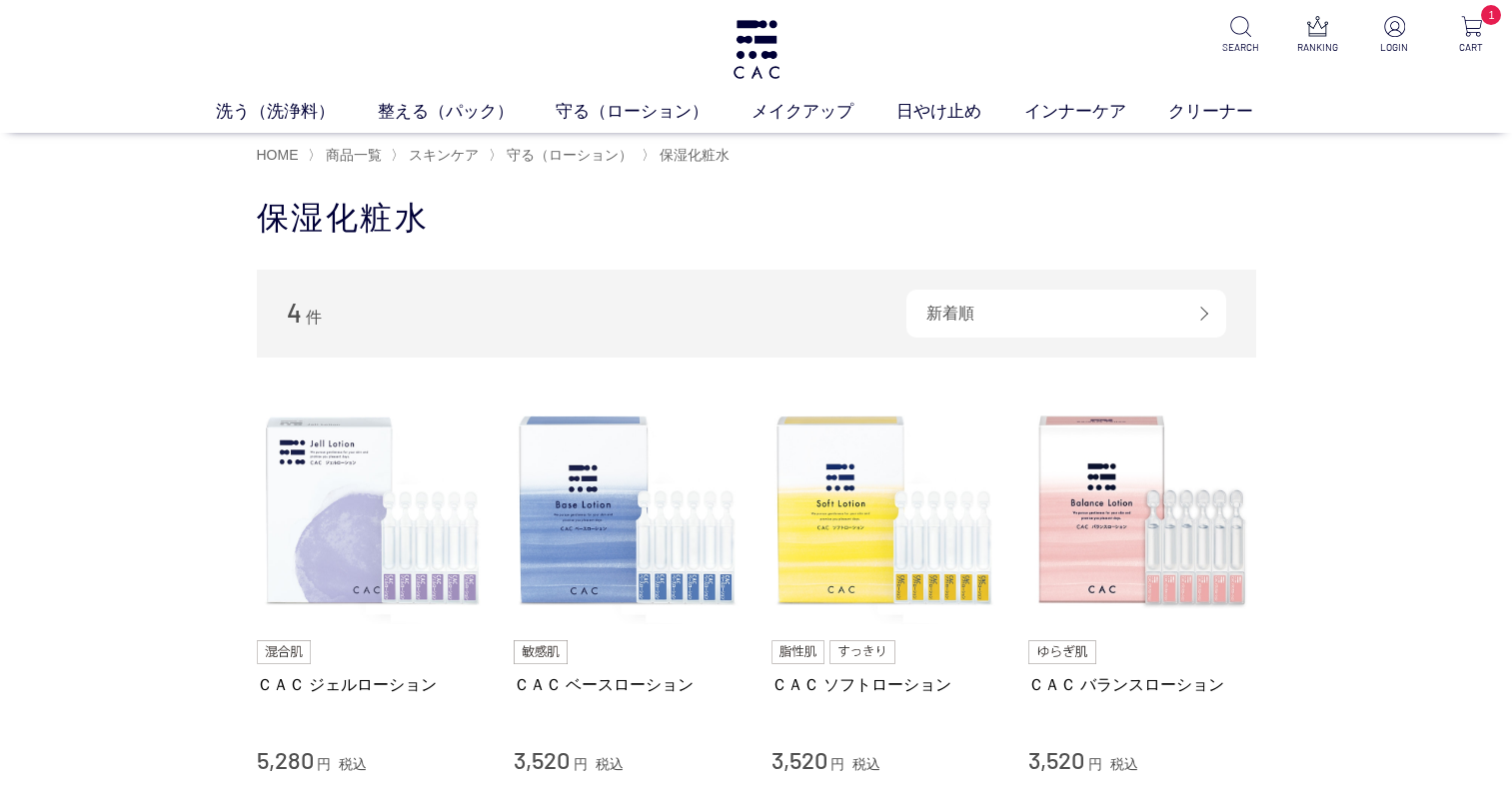 scroll, scrollTop: 0, scrollLeft: 0, axis: both 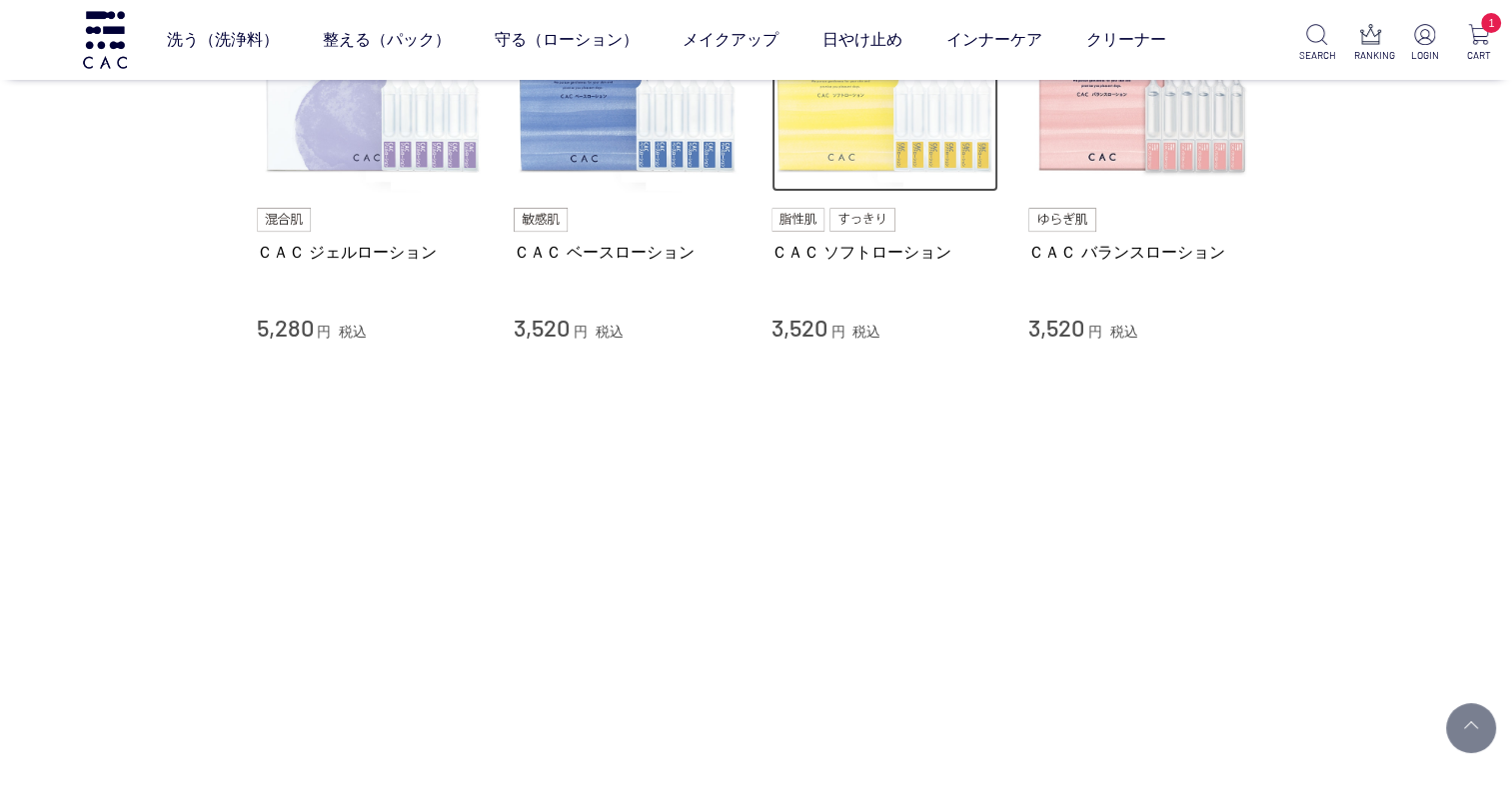 click at bounding box center [885, 79] 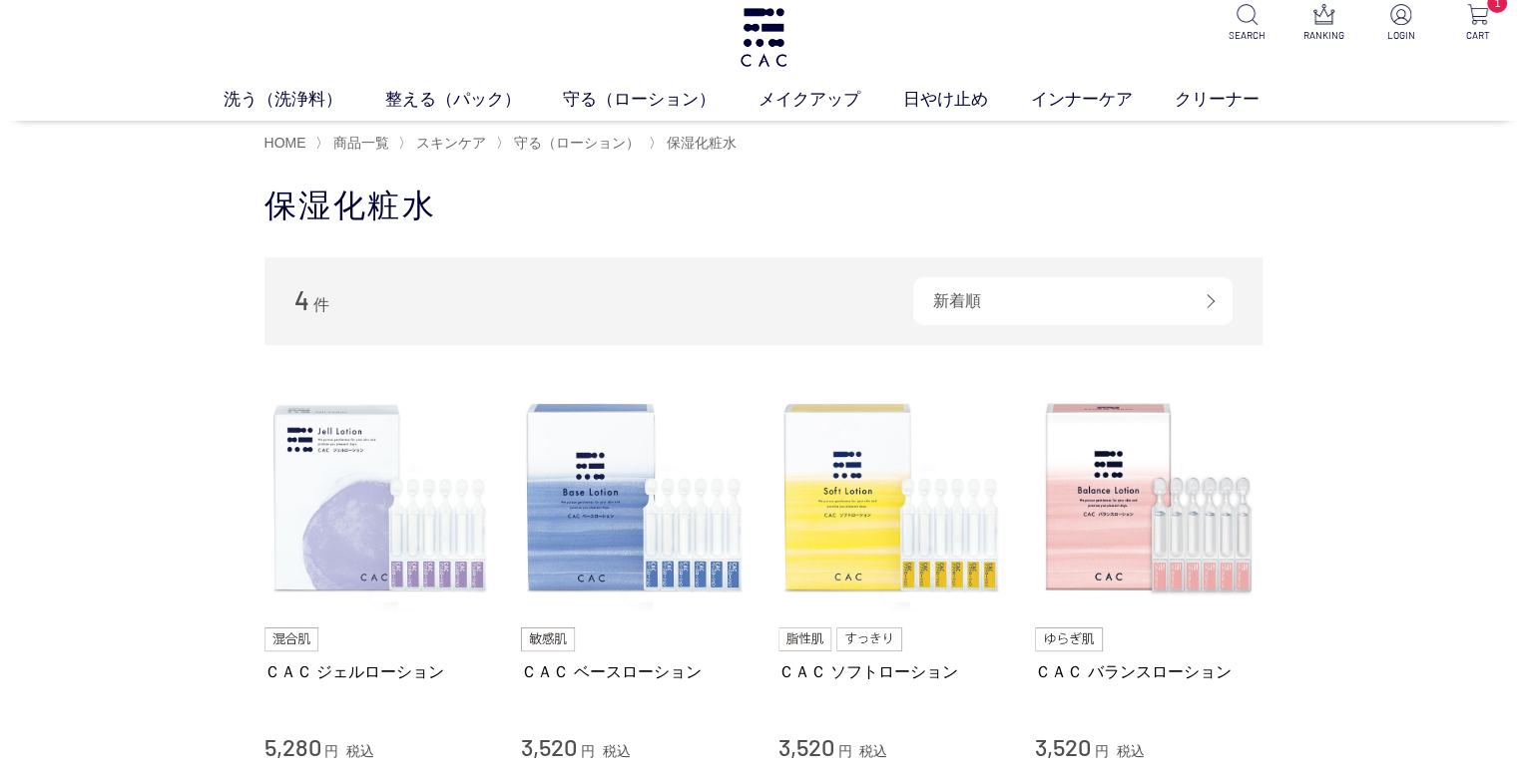 scroll, scrollTop: 0, scrollLeft: 0, axis: both 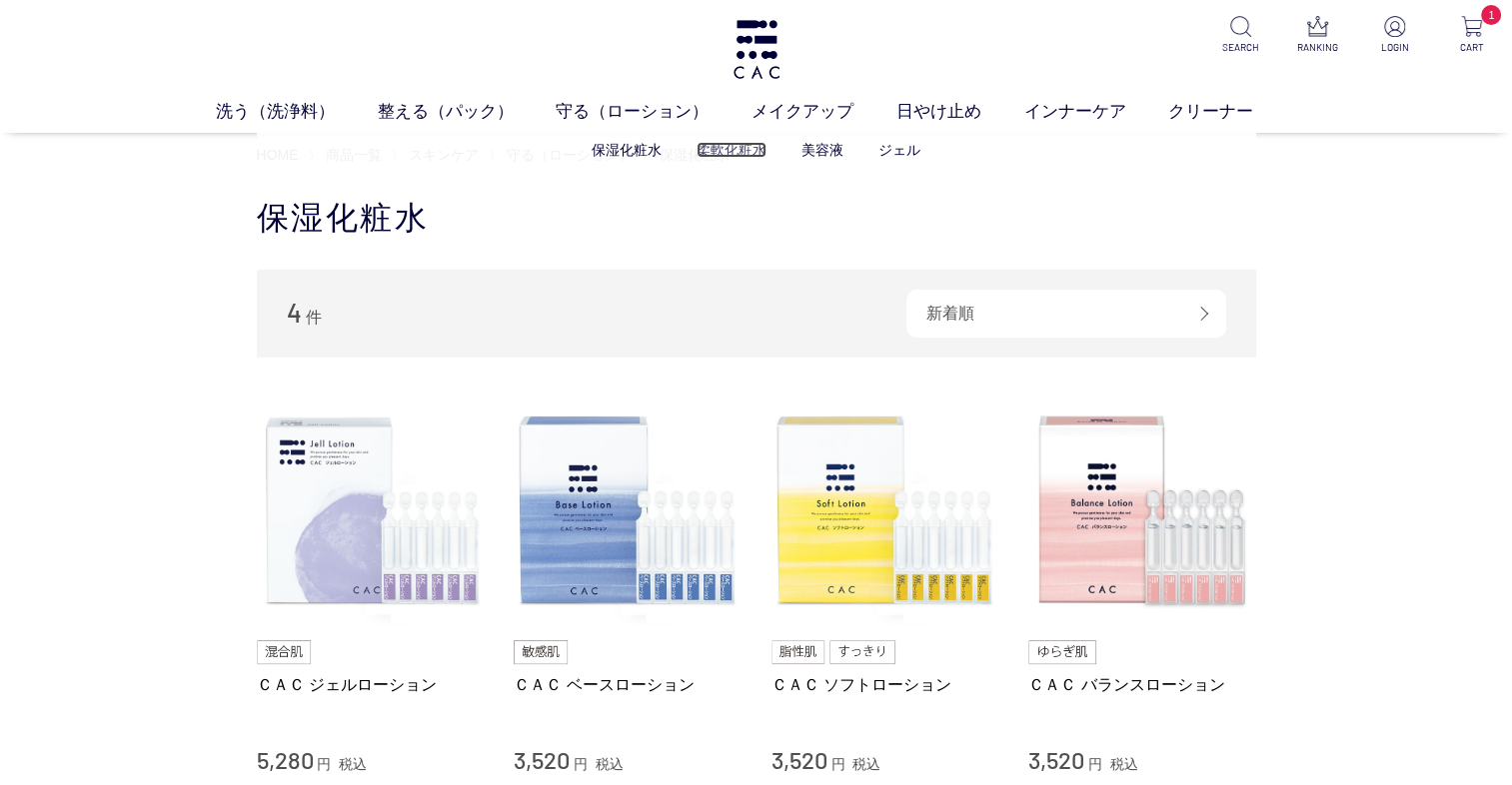 click on "柔軟化粧水" at bounding box center (732, 150) 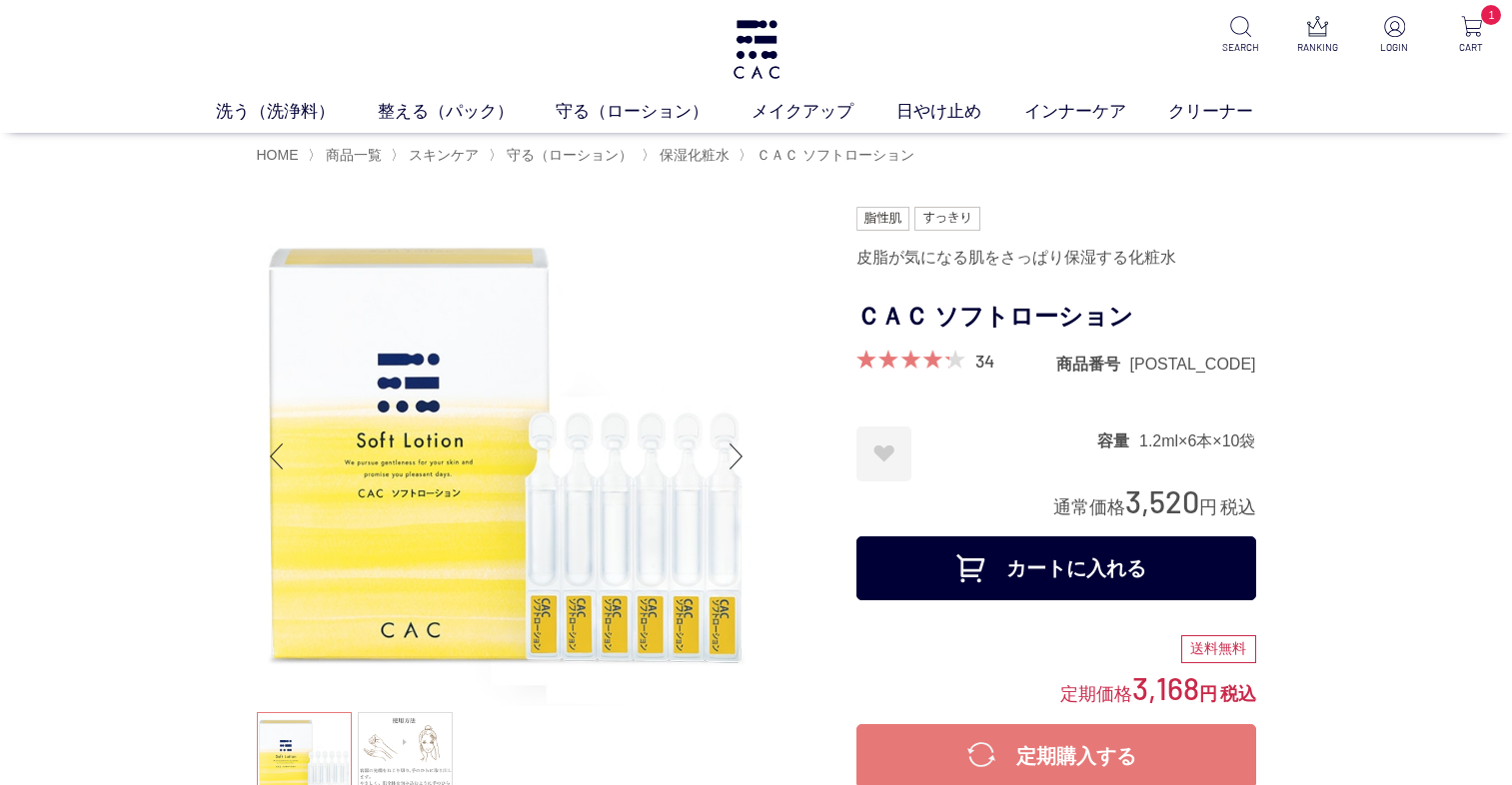 scroll, scrollTop: 0, scrollLeft: 0, axis: both 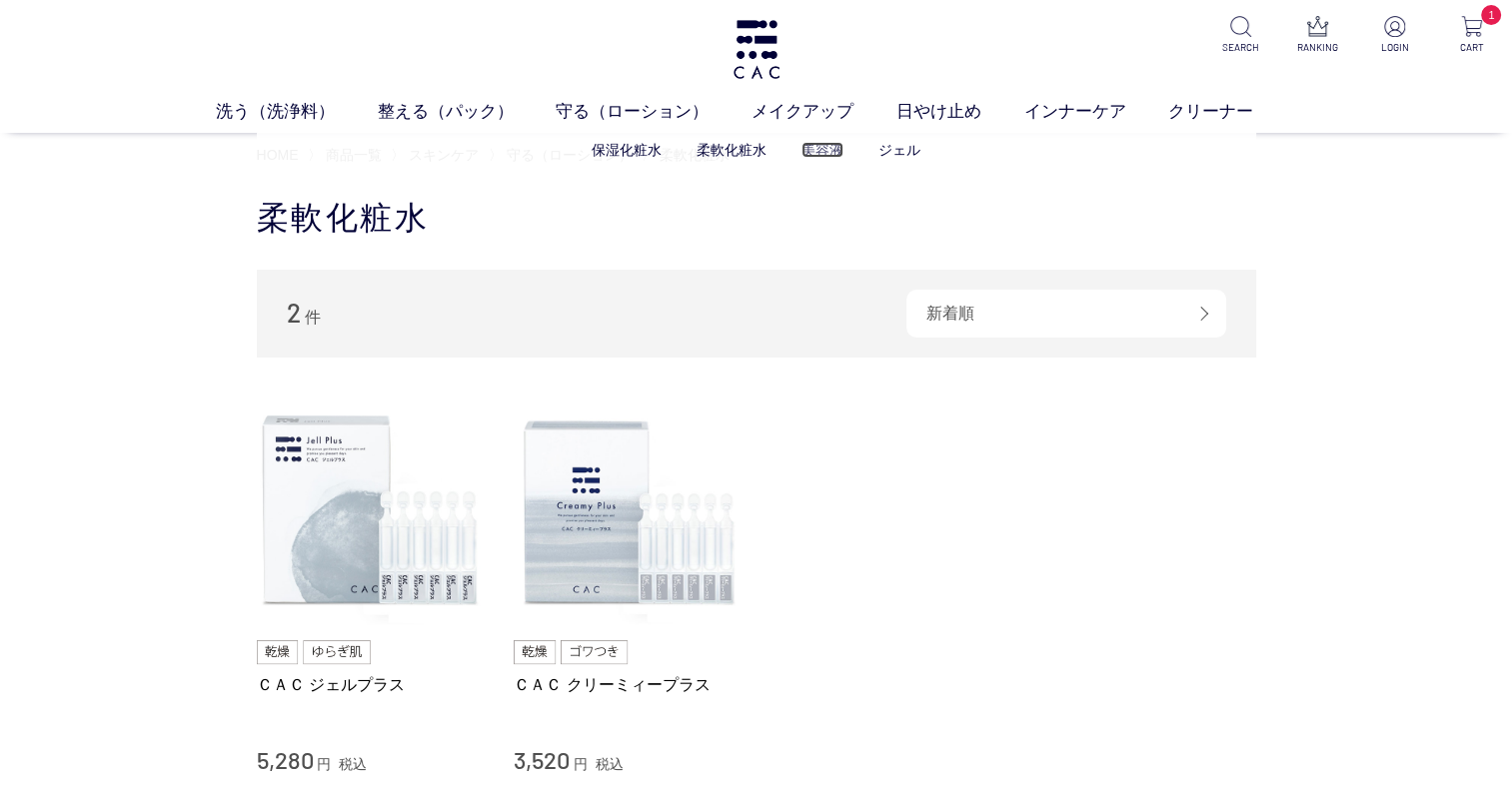 click on "美容液" at bounding box center [822, 150] 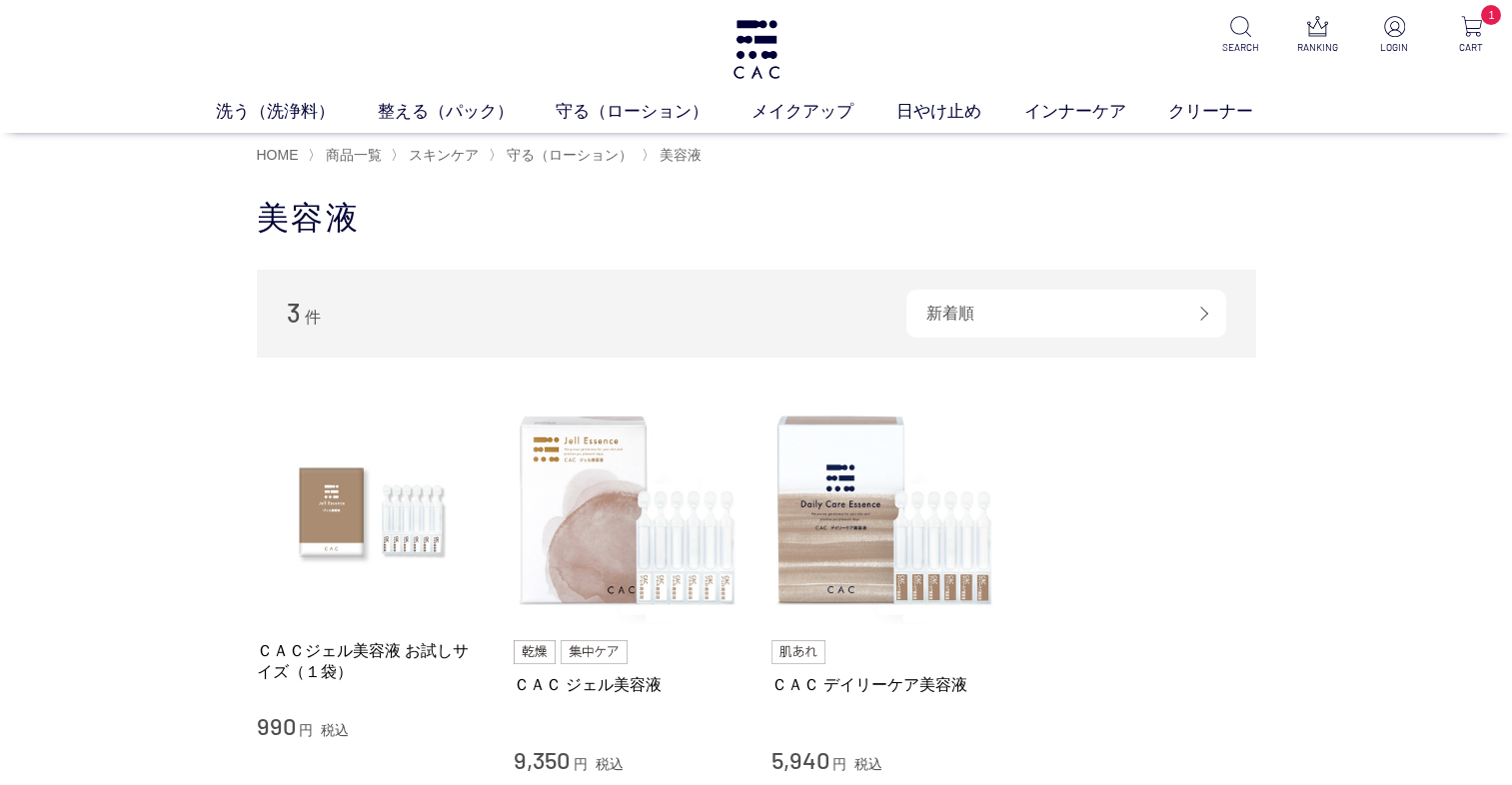 scroll, scrollTop: 0, scrollLeft: 0, axis: both 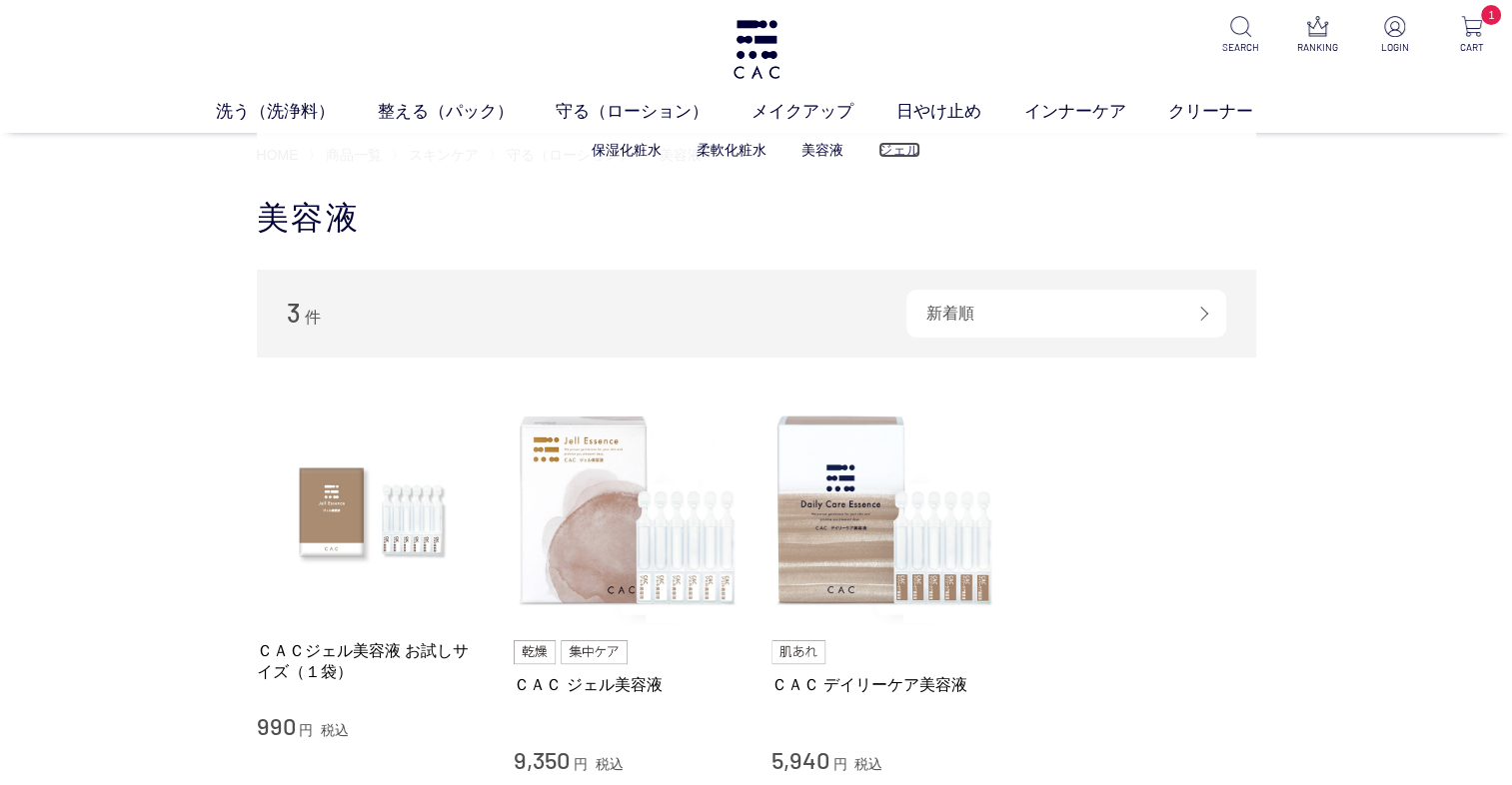click on "ジェル" at bounding box center (899, 150) 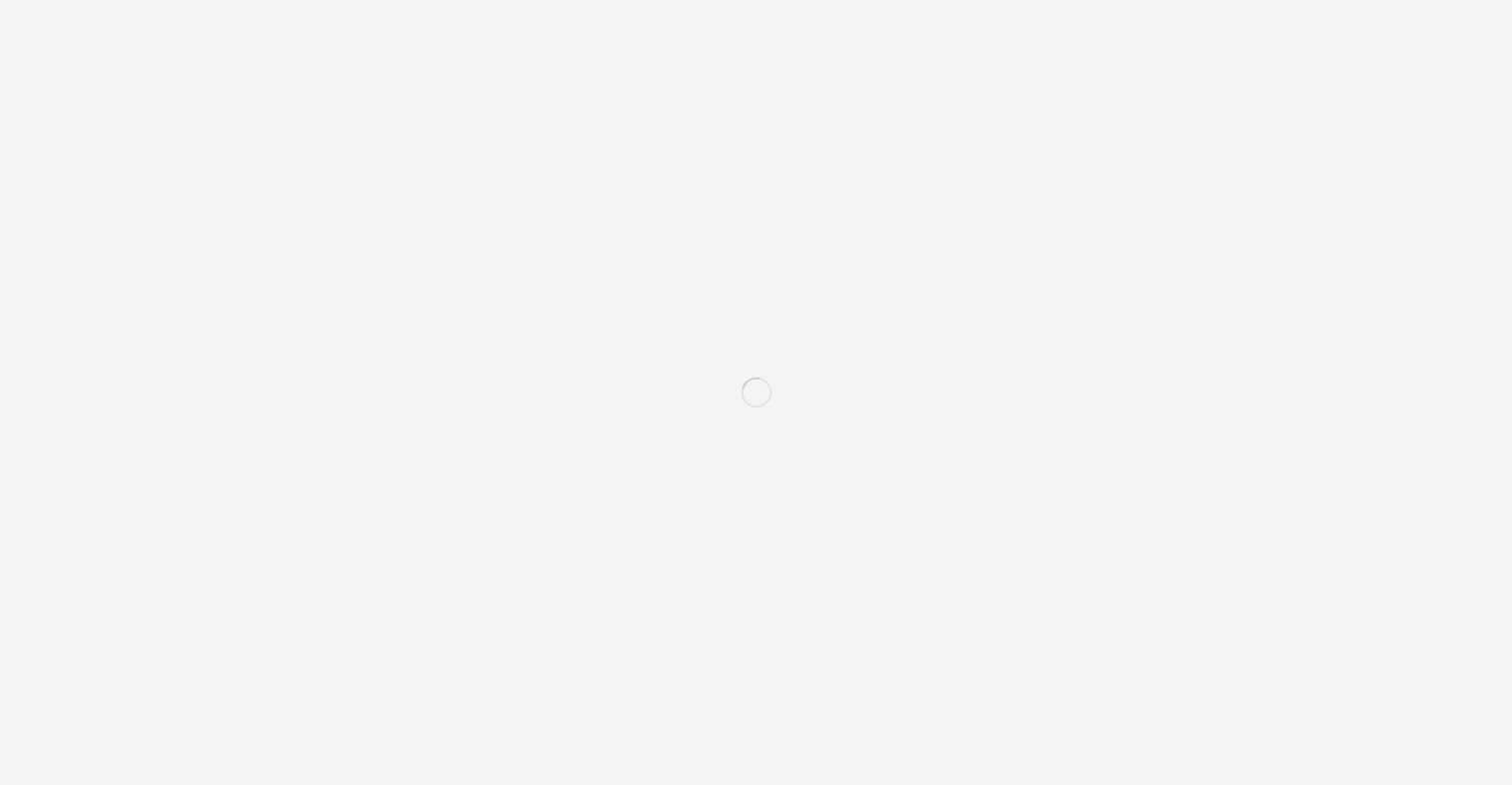 scroll, scrollTop: 0, scrollLeft: 0, axis: both 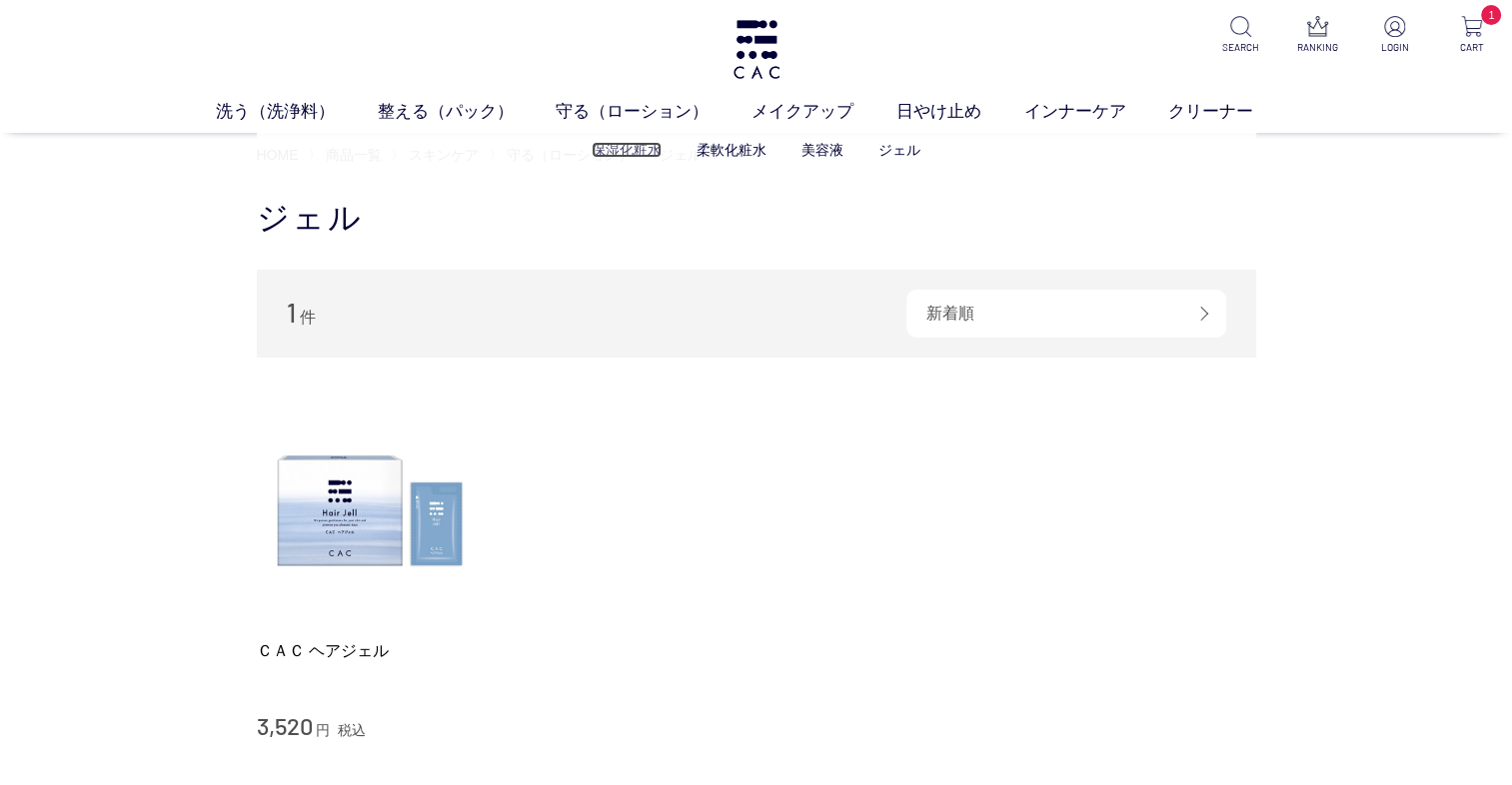 click on "保湿化粧水" at bounding box center (627, 150) 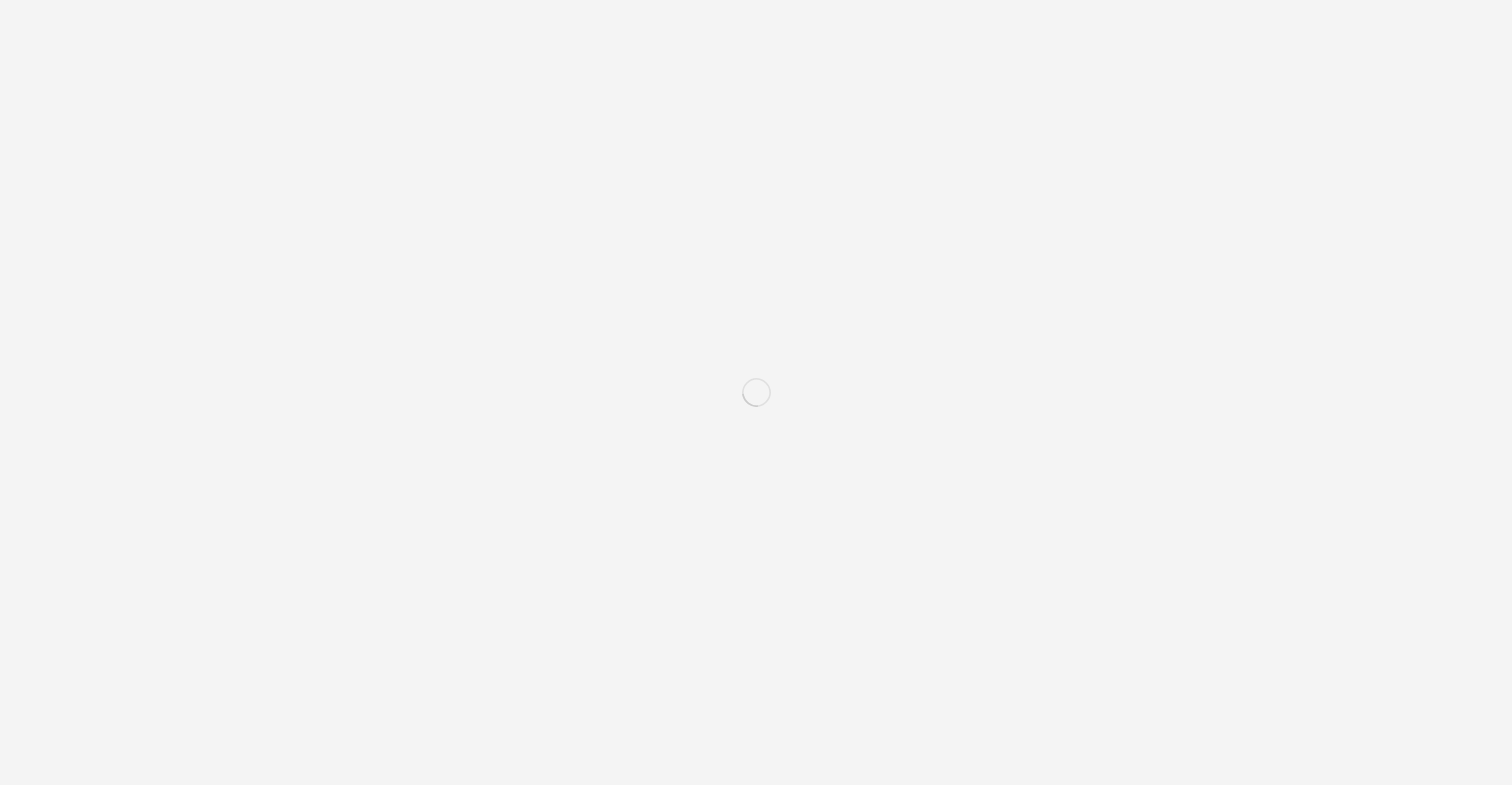 scroll, scrollTop: 0, scrollLeft: 0, axis: both 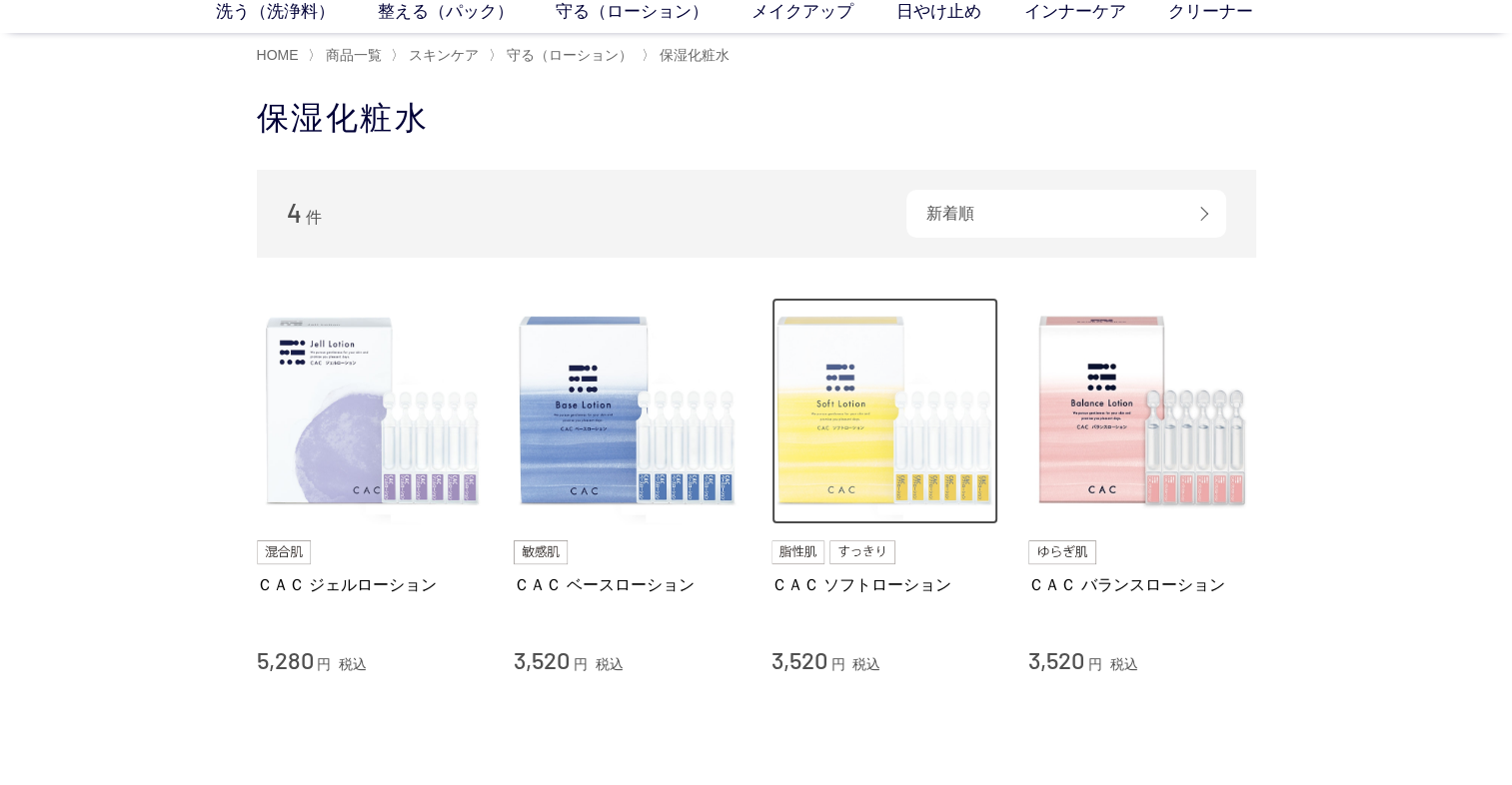 click at bounding box center (885, 411) 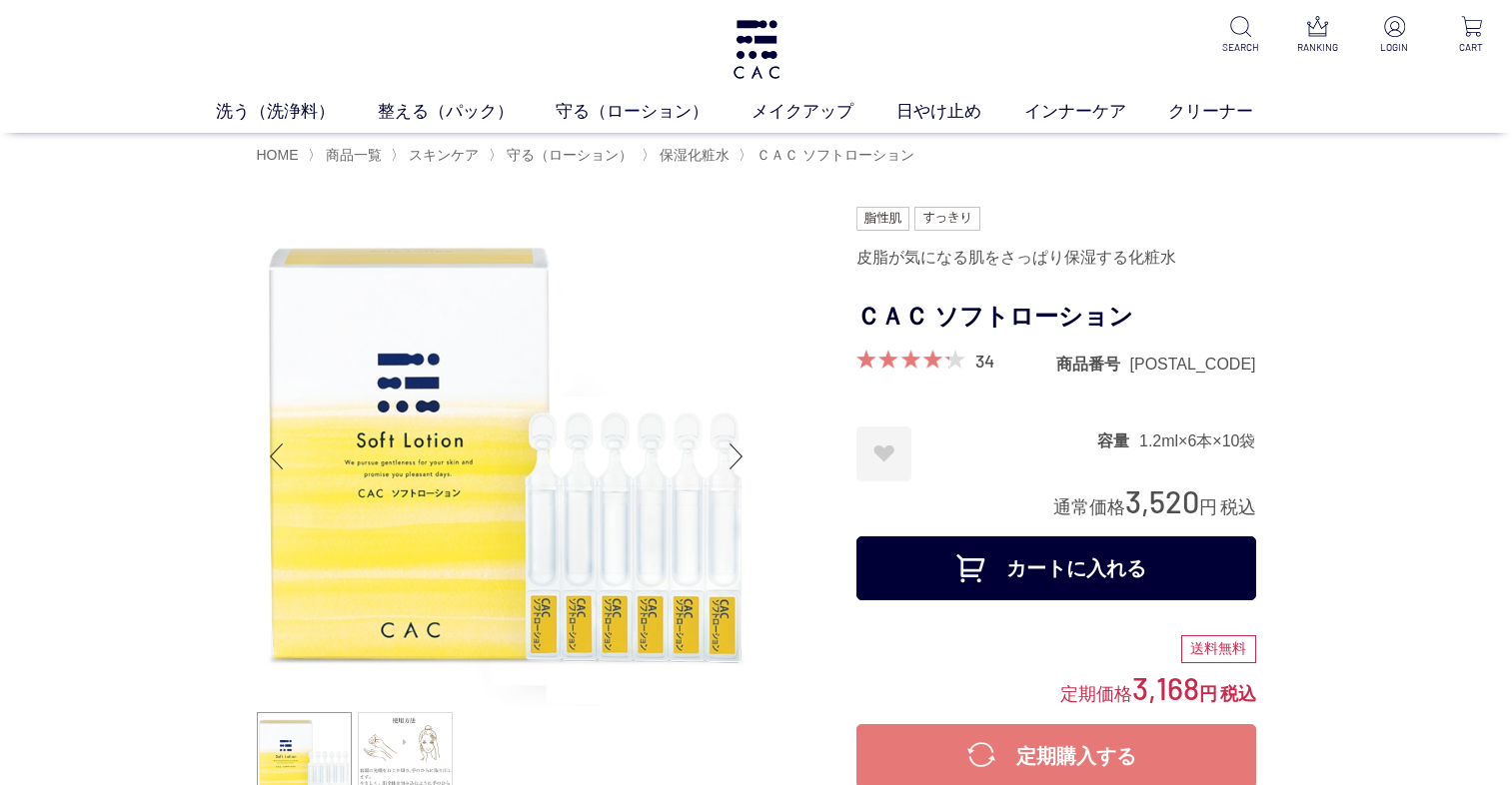 scroll, scrollTop: 0, scrollLeft: 0, axis: both 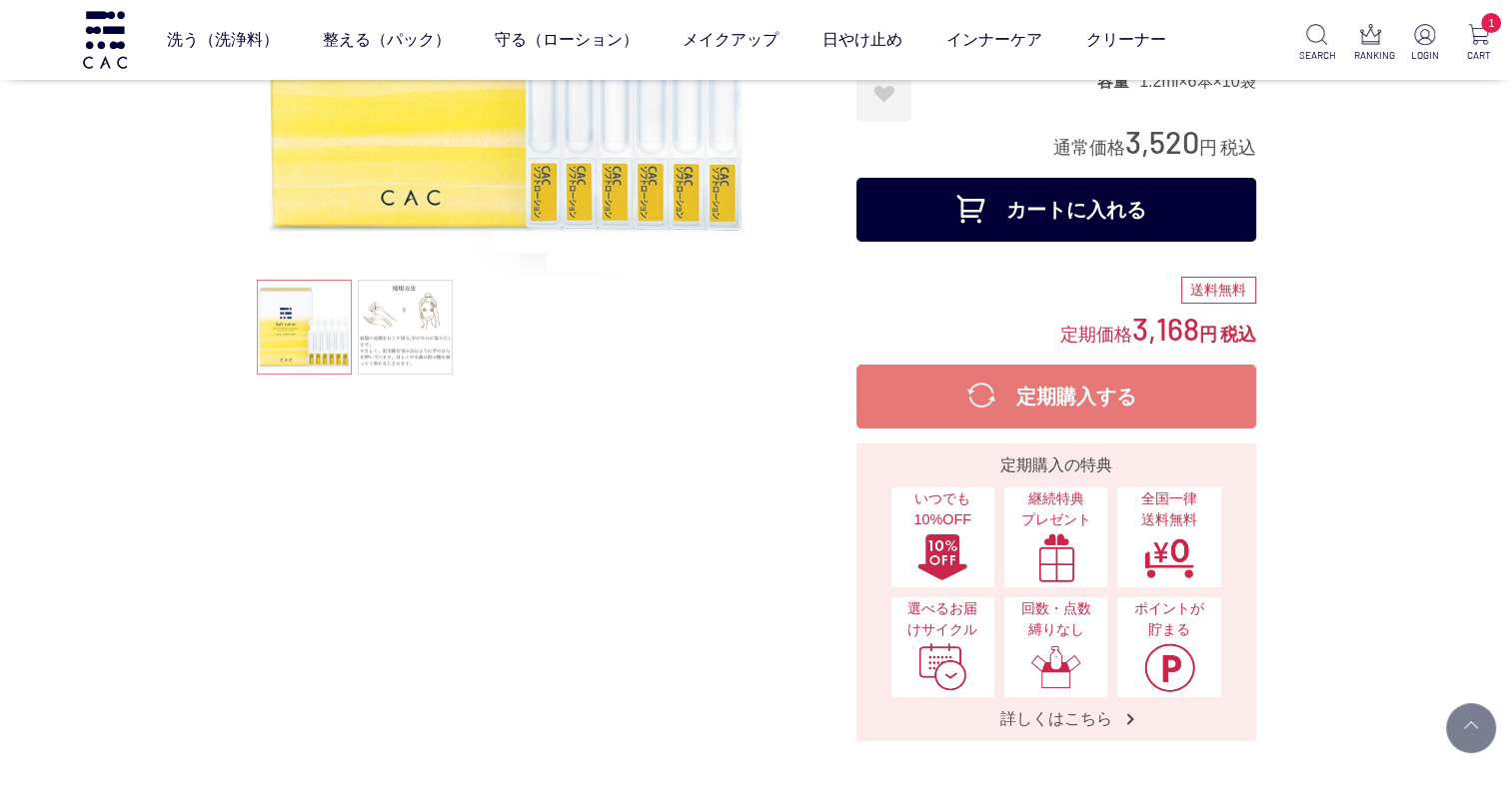 click on "カートに入れる" at bounding box center (1056, 210) 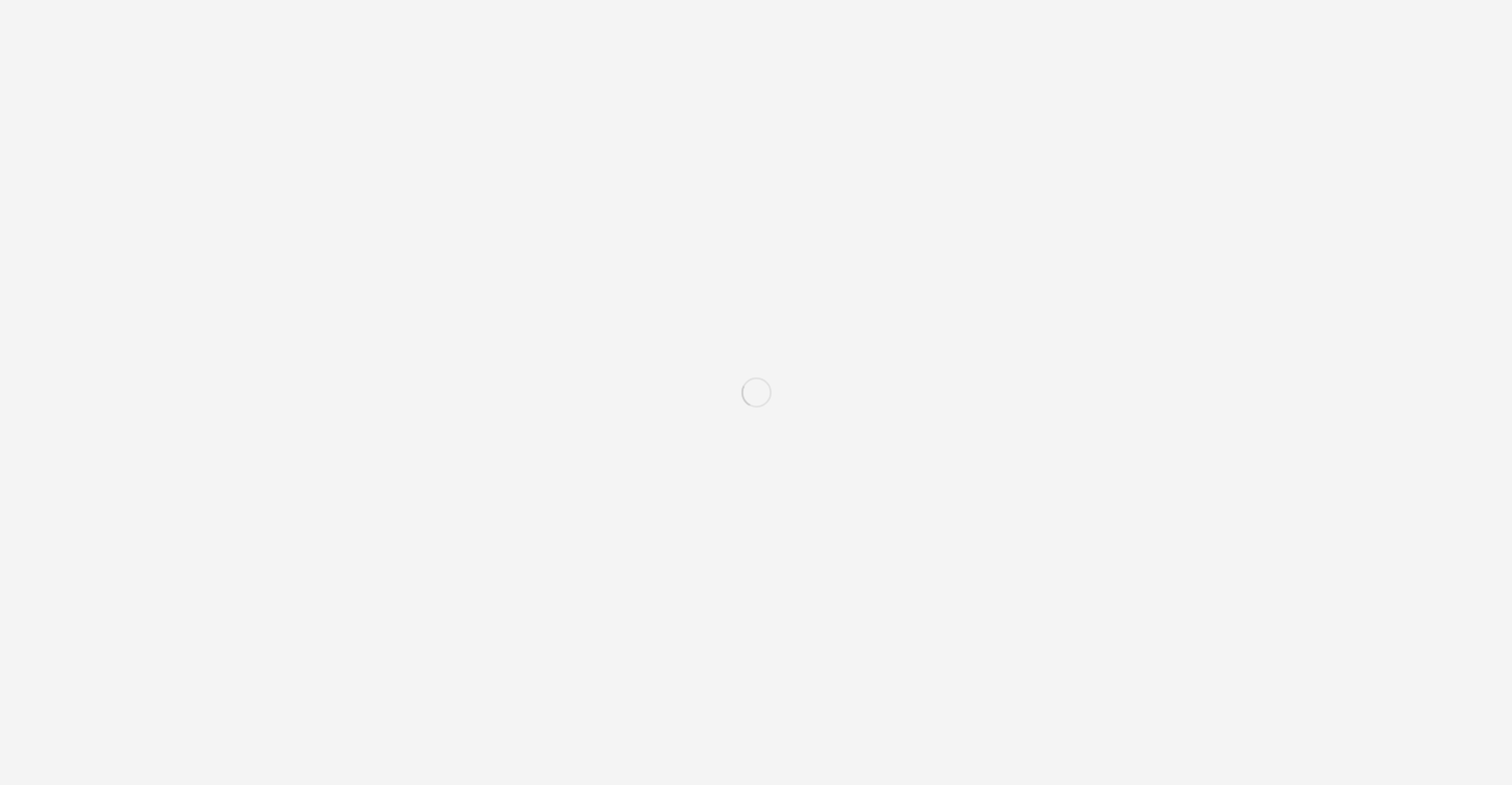 scroll, scrollTop: 0, scrollLeft: 0, axis: both 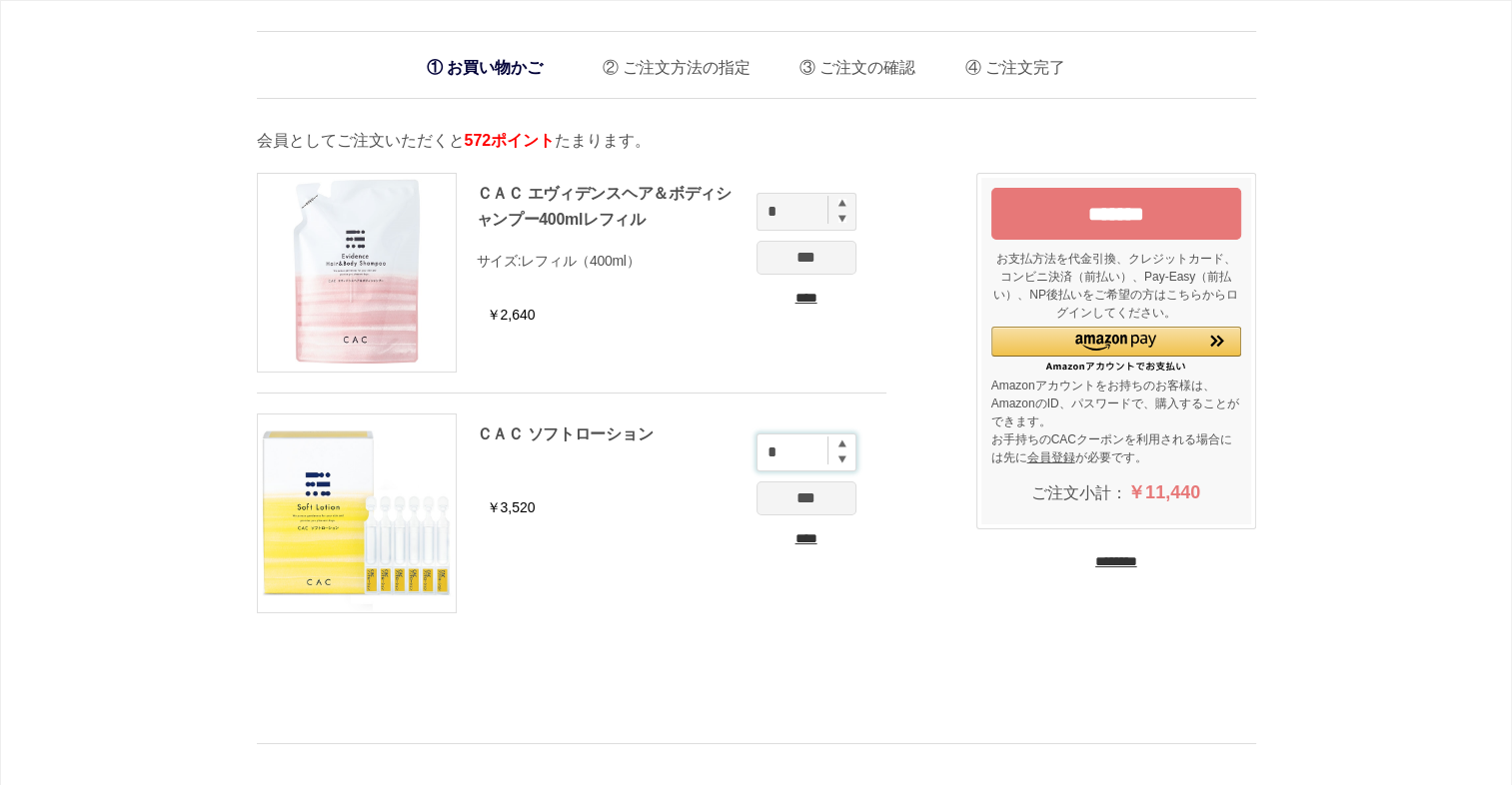 click on "*" at bounding box center [806, 452] 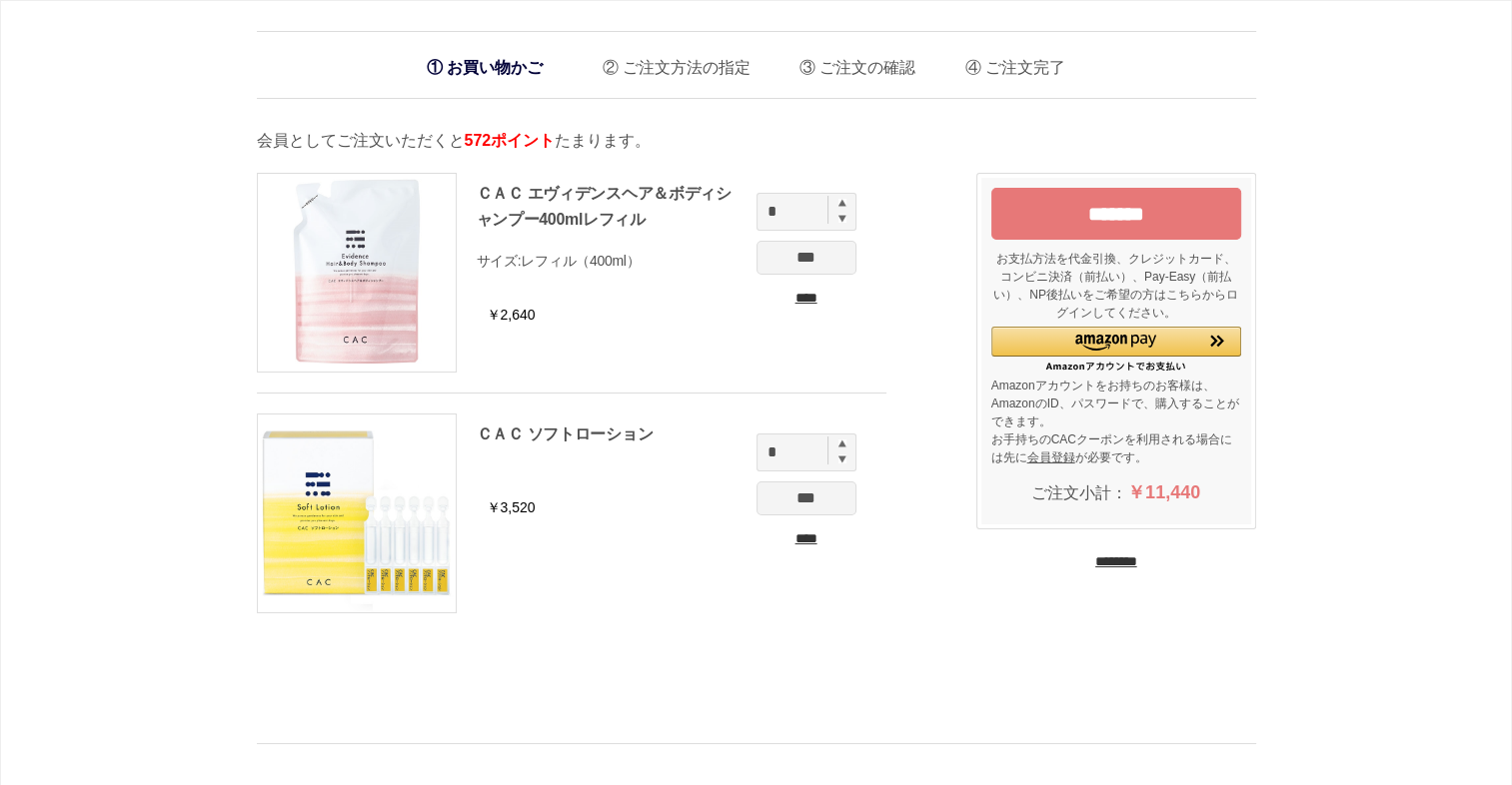 click at bounding box center (842, 443) 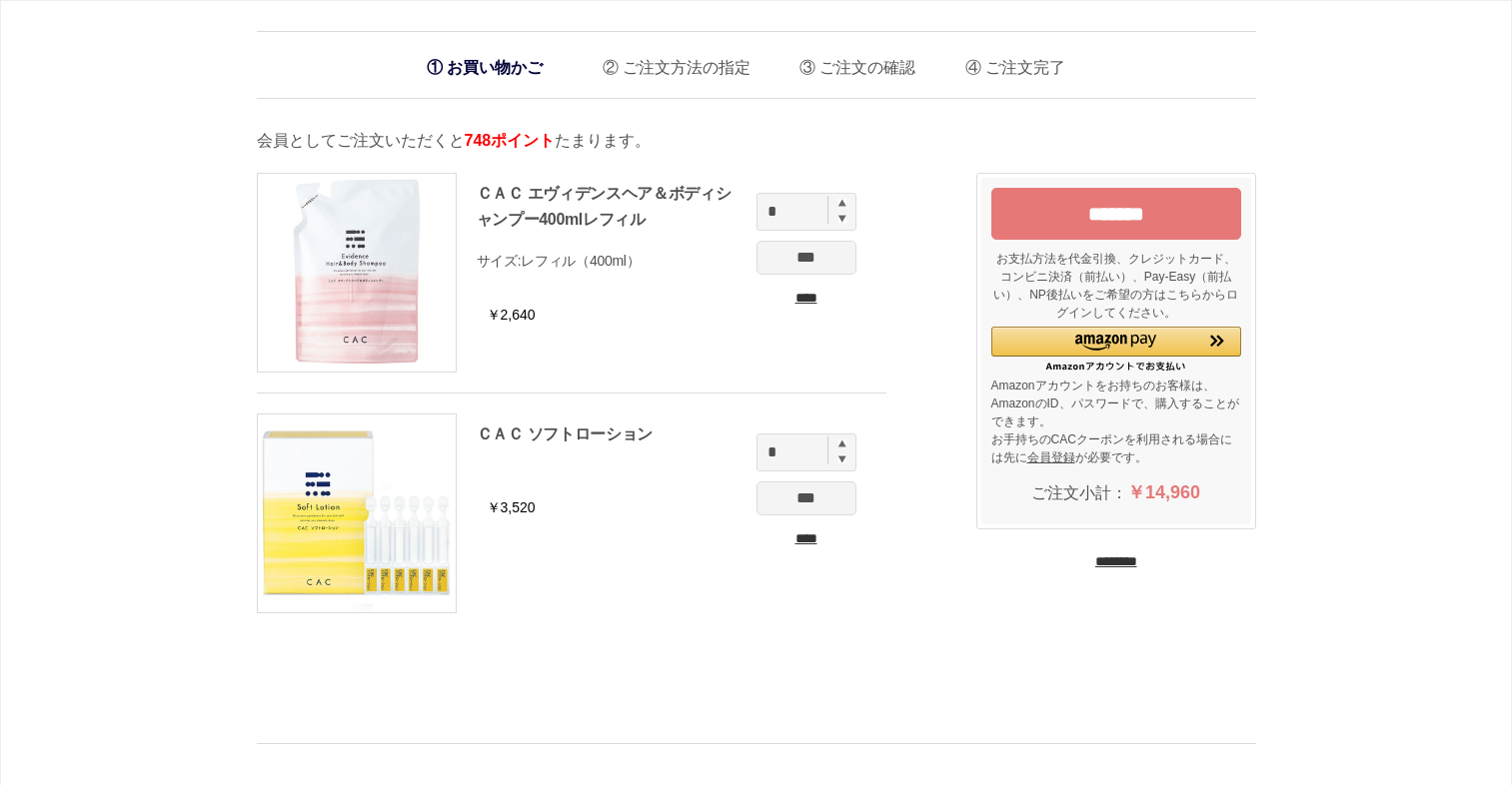 scroll, scrollTop: 0, scrollLeft: 0, axis: both 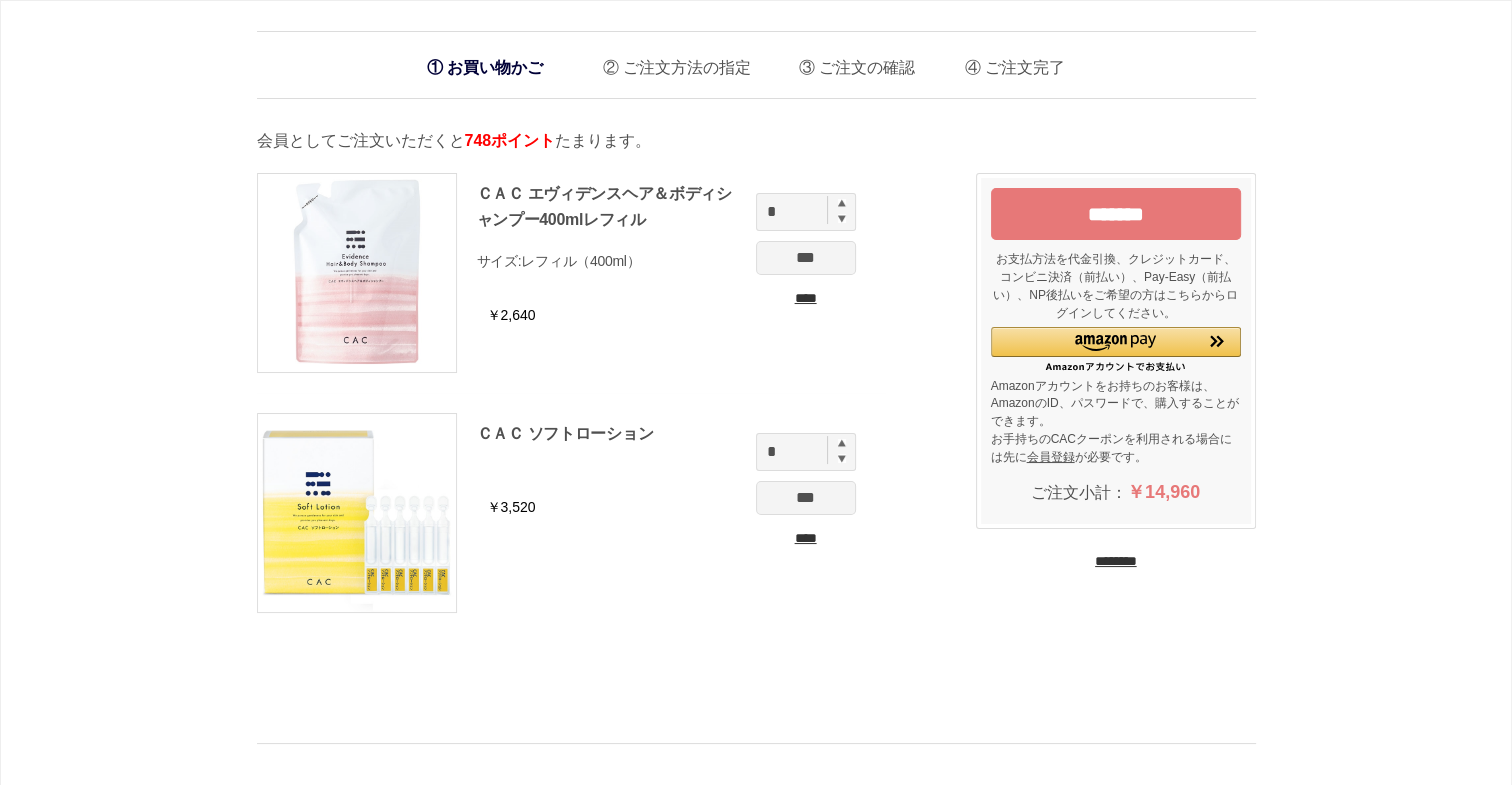 click on "********" at bounding box center [1116, 561] 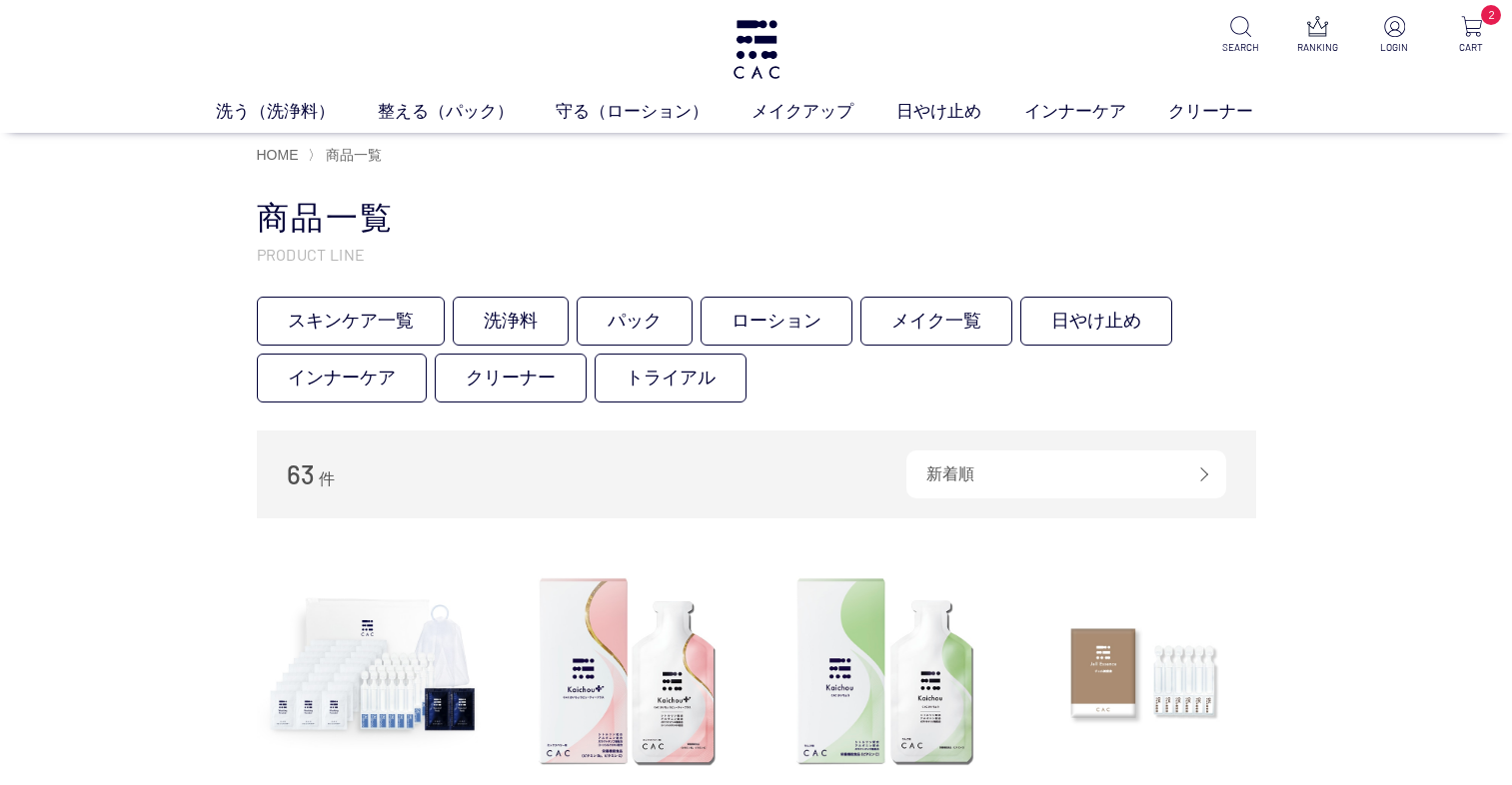 scroll, scrollTop: 0, scrollLeft: 0, axis: both 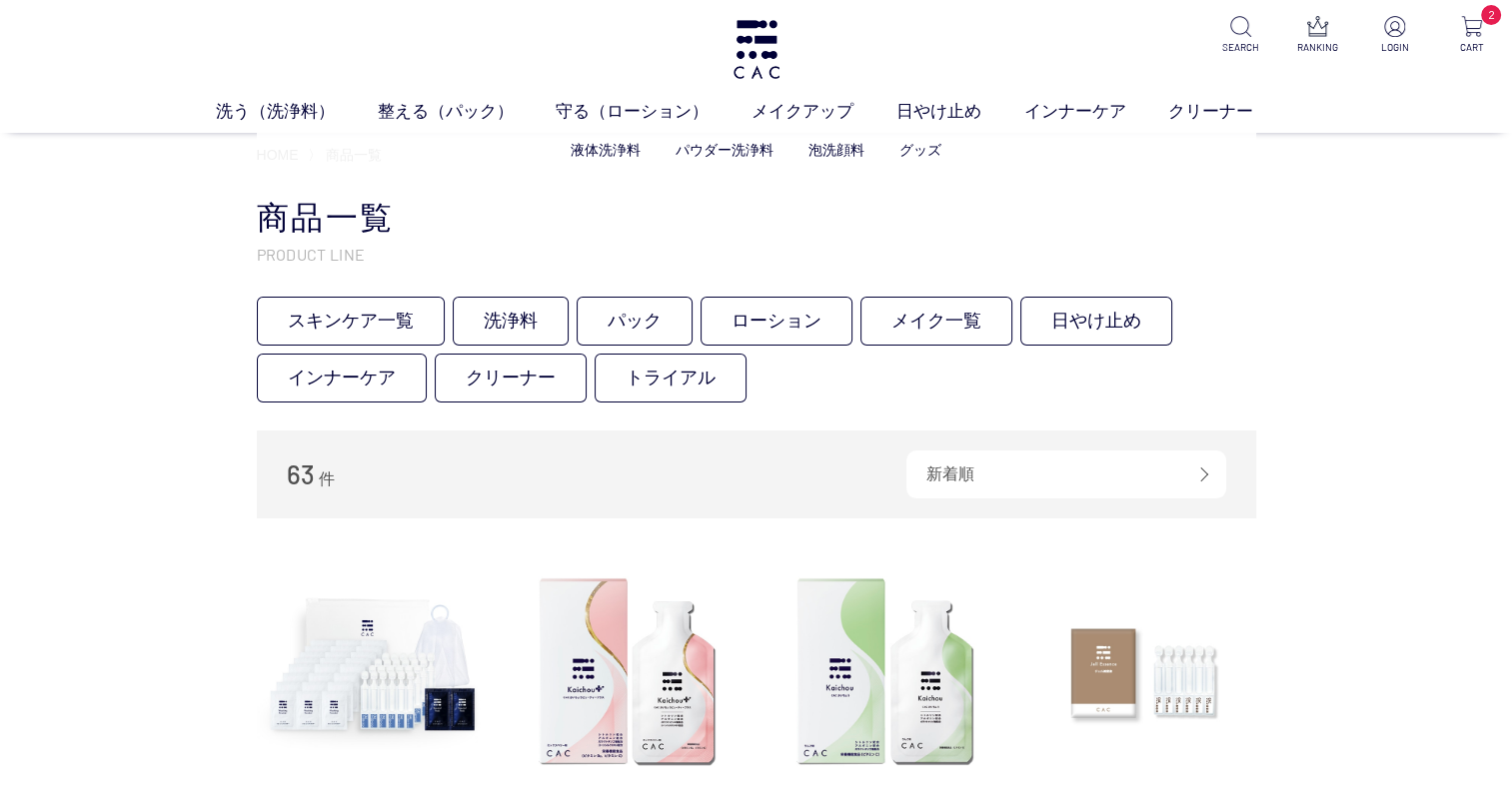click on "パウダー洗浄料" at bounding box center (742, 150) 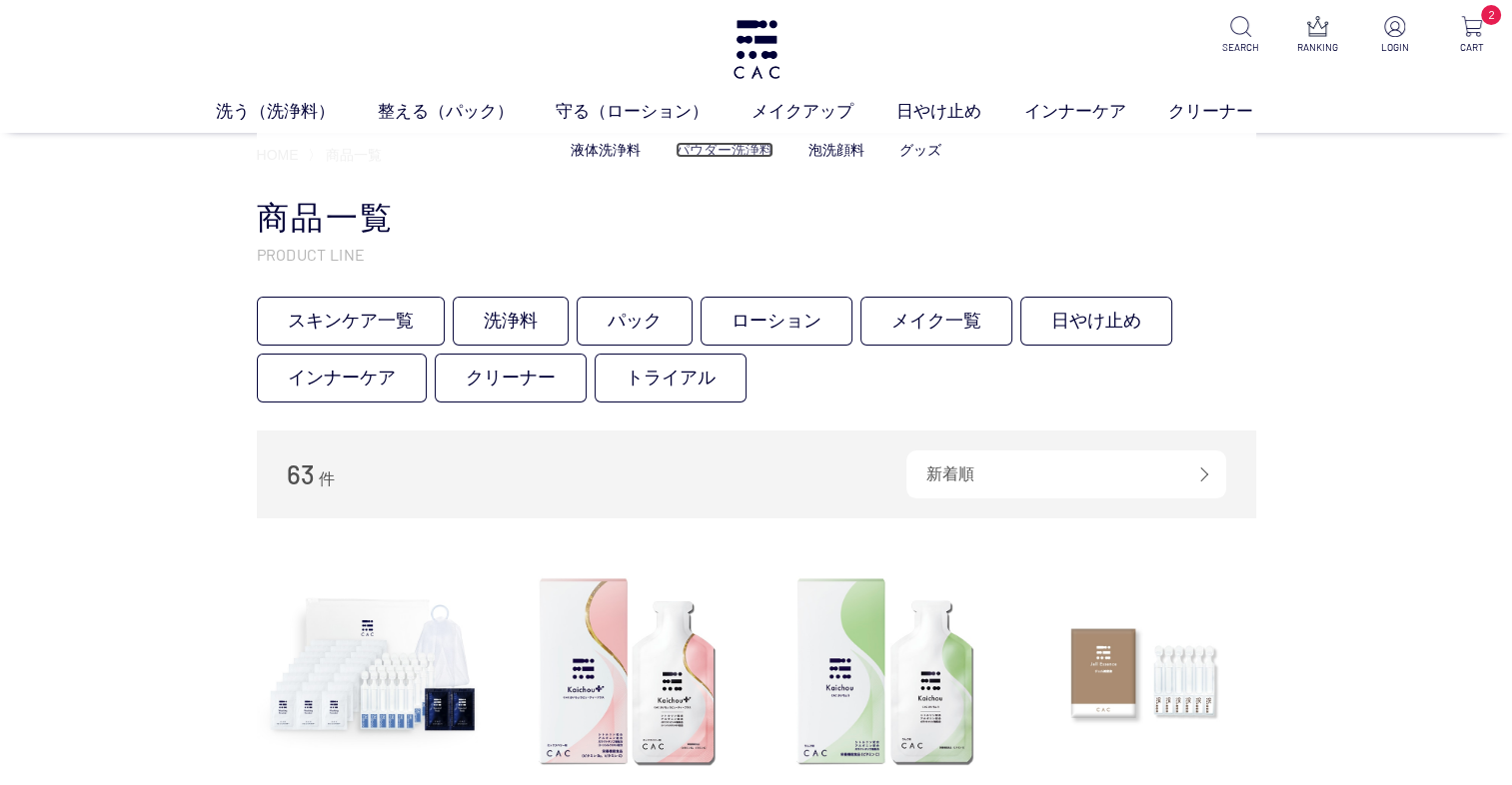 click on "パウダー洗浄料" at bounding box center [725, 150] 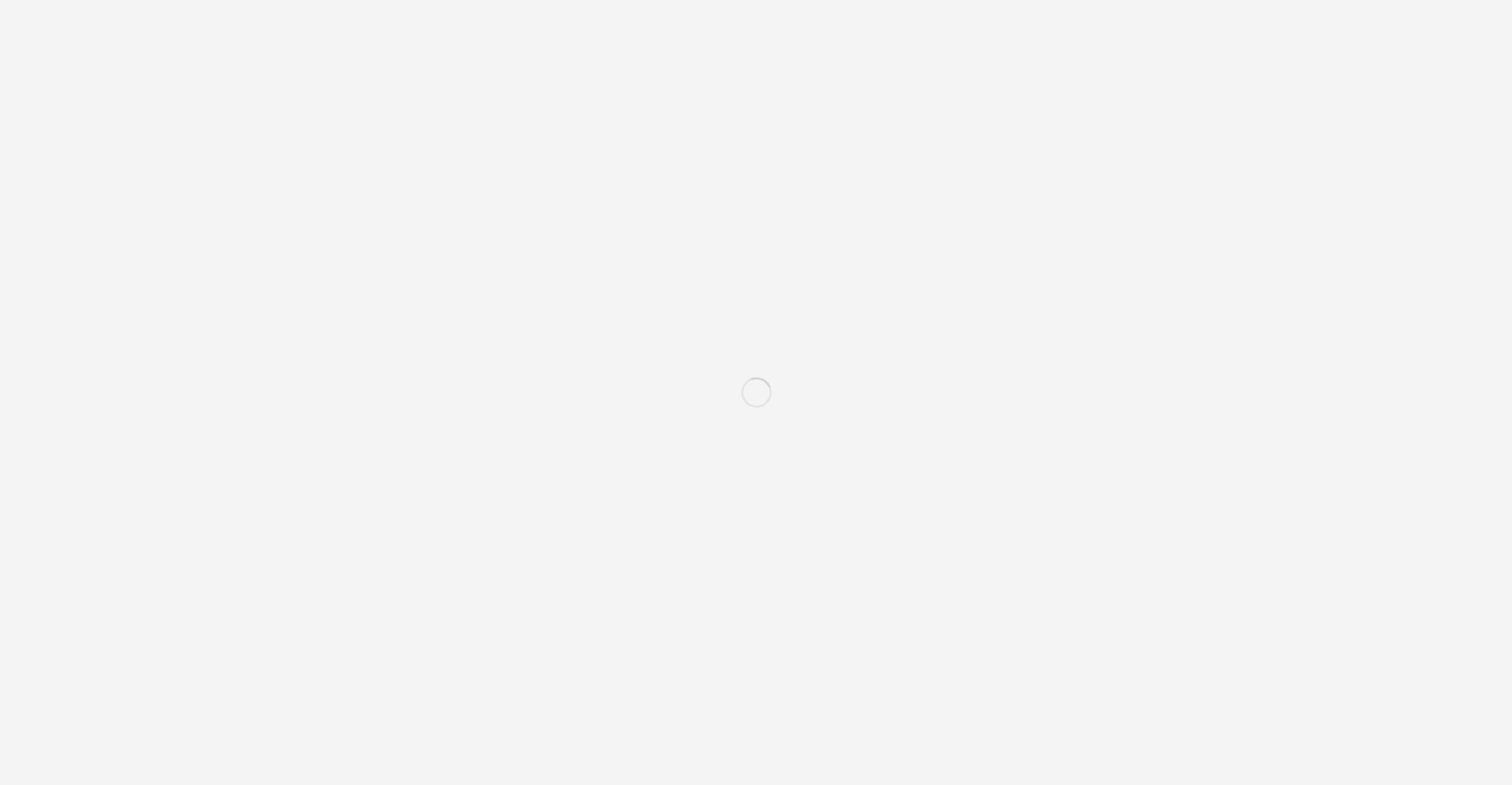 scroll, scrollTop: 0, scrollLeft: 0, axis: both 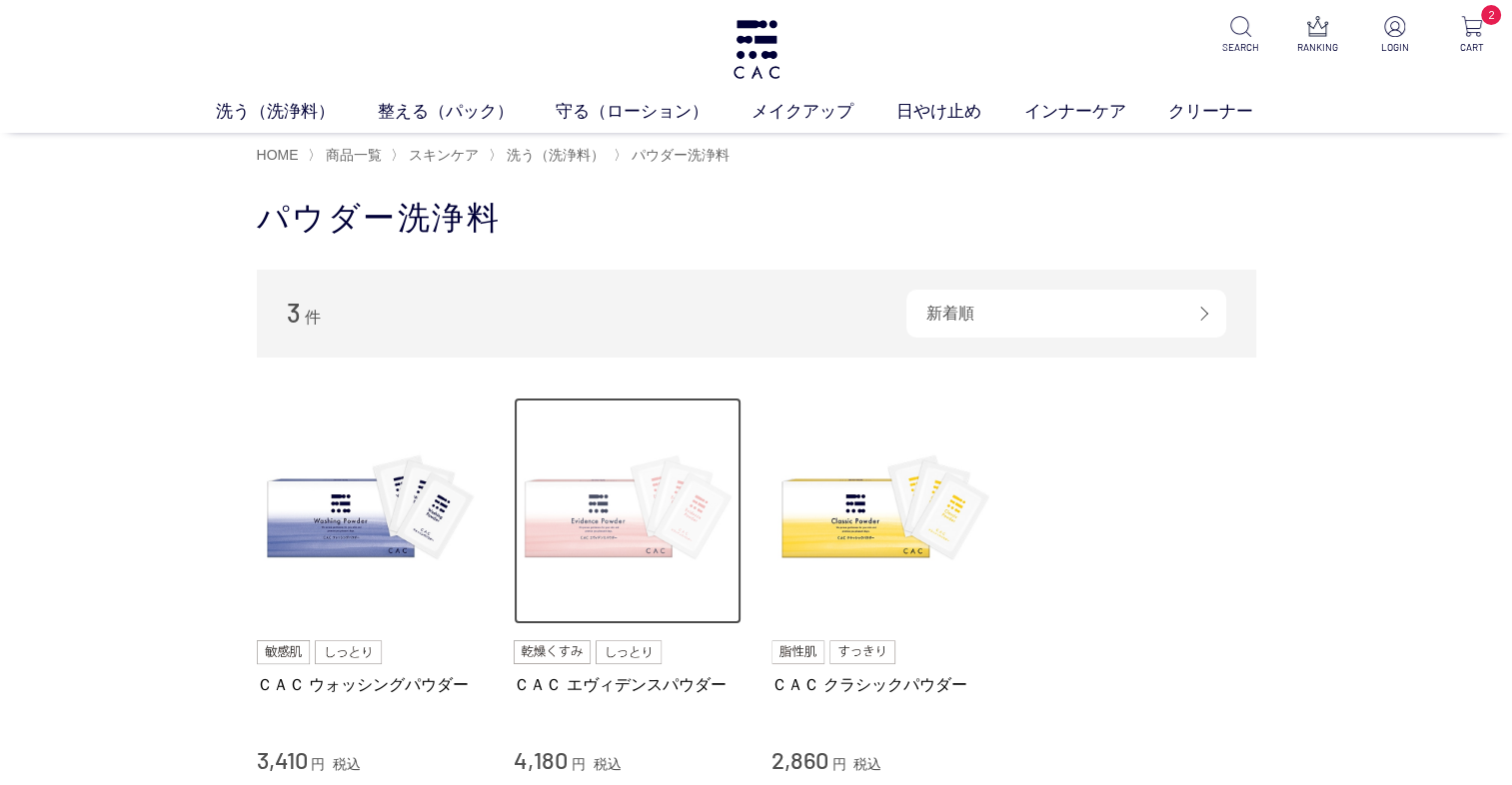 click at bounding box center [628, 511] 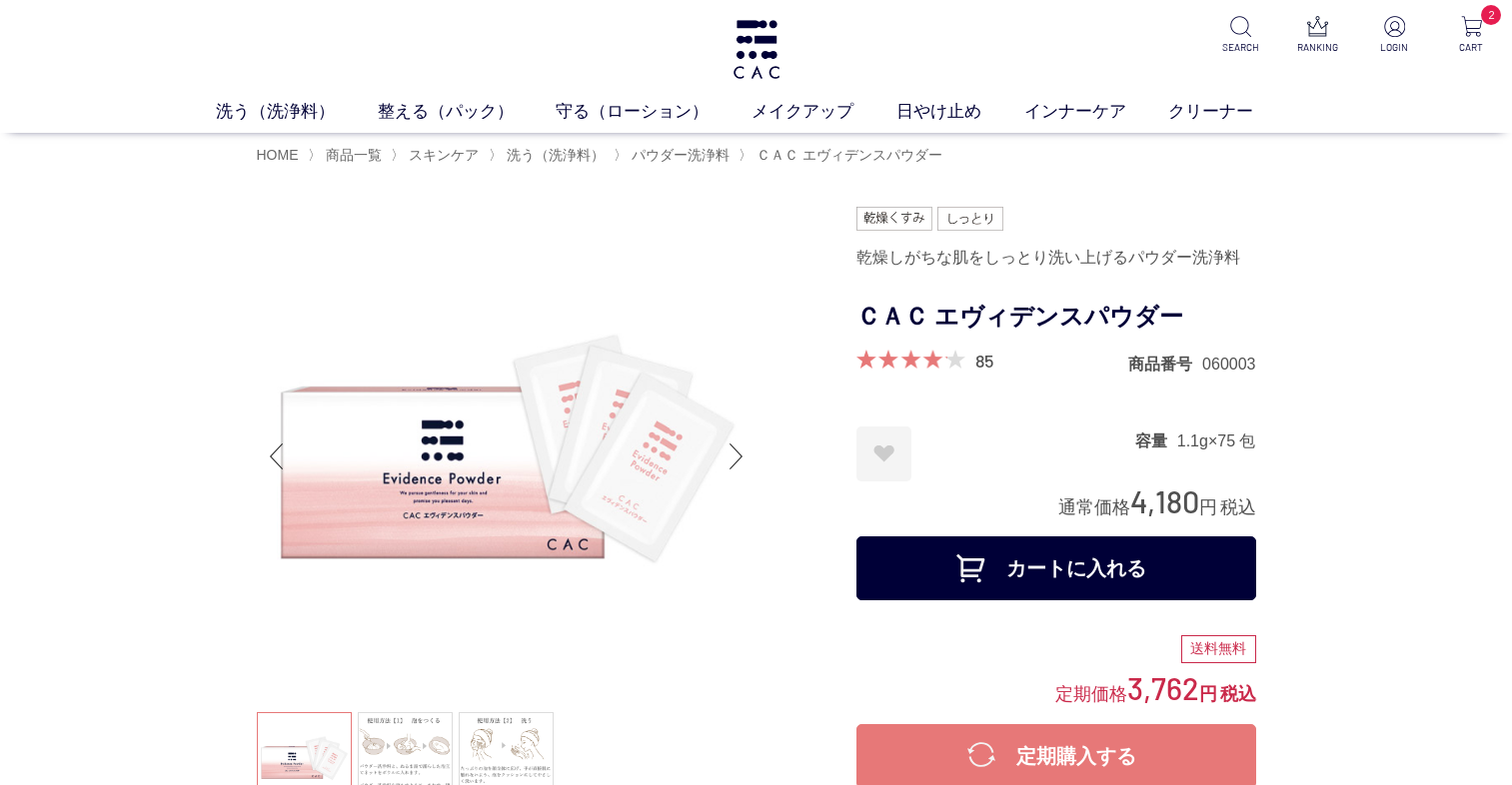 scroll, scrollTop: 0, scrollLeft: 0, axis: both 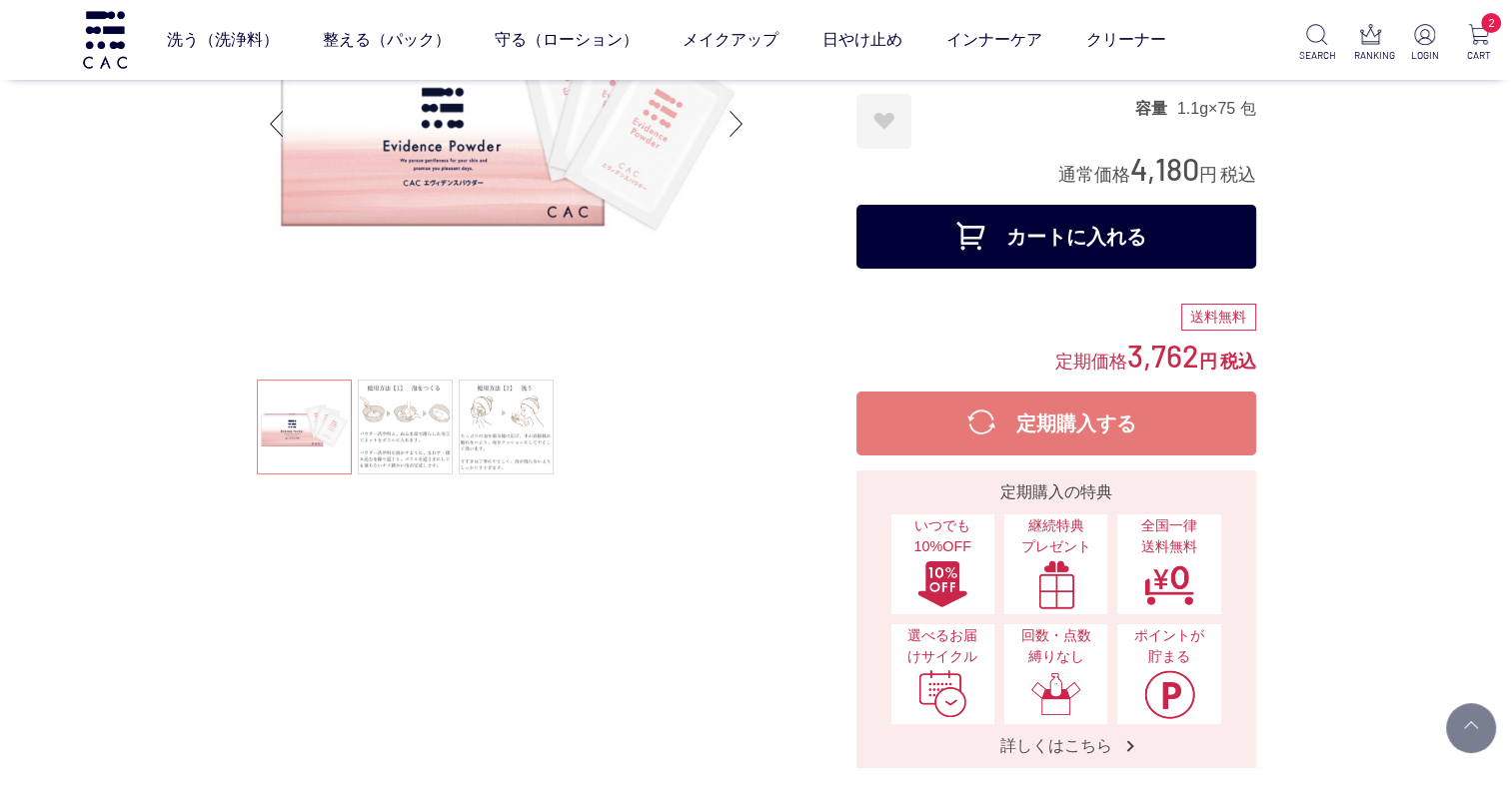 click on "カートに入れる" at bounding box center (1056, 237) 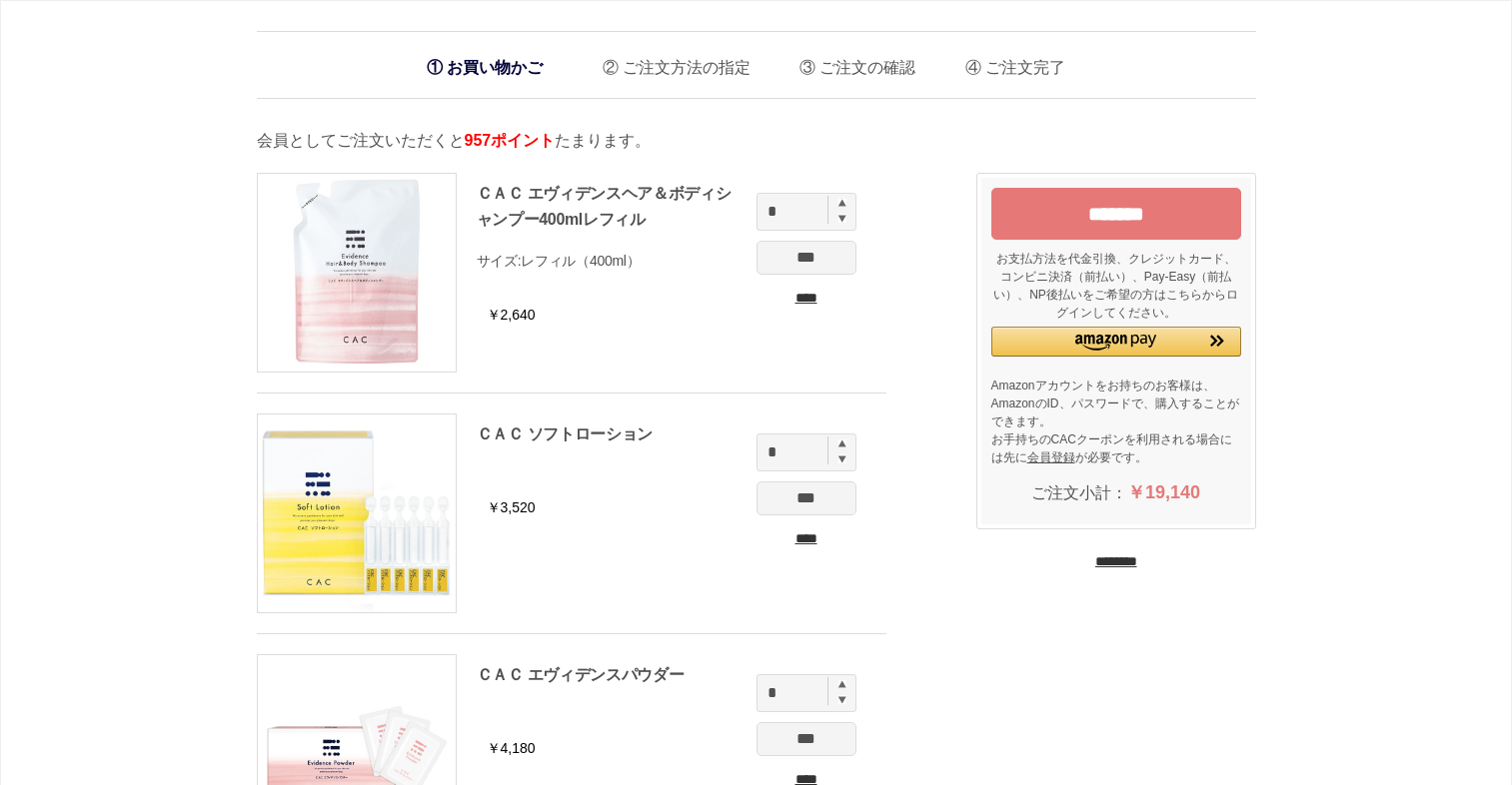 scroll, scrollTop: 0, scrollLeft: 0, axis: both 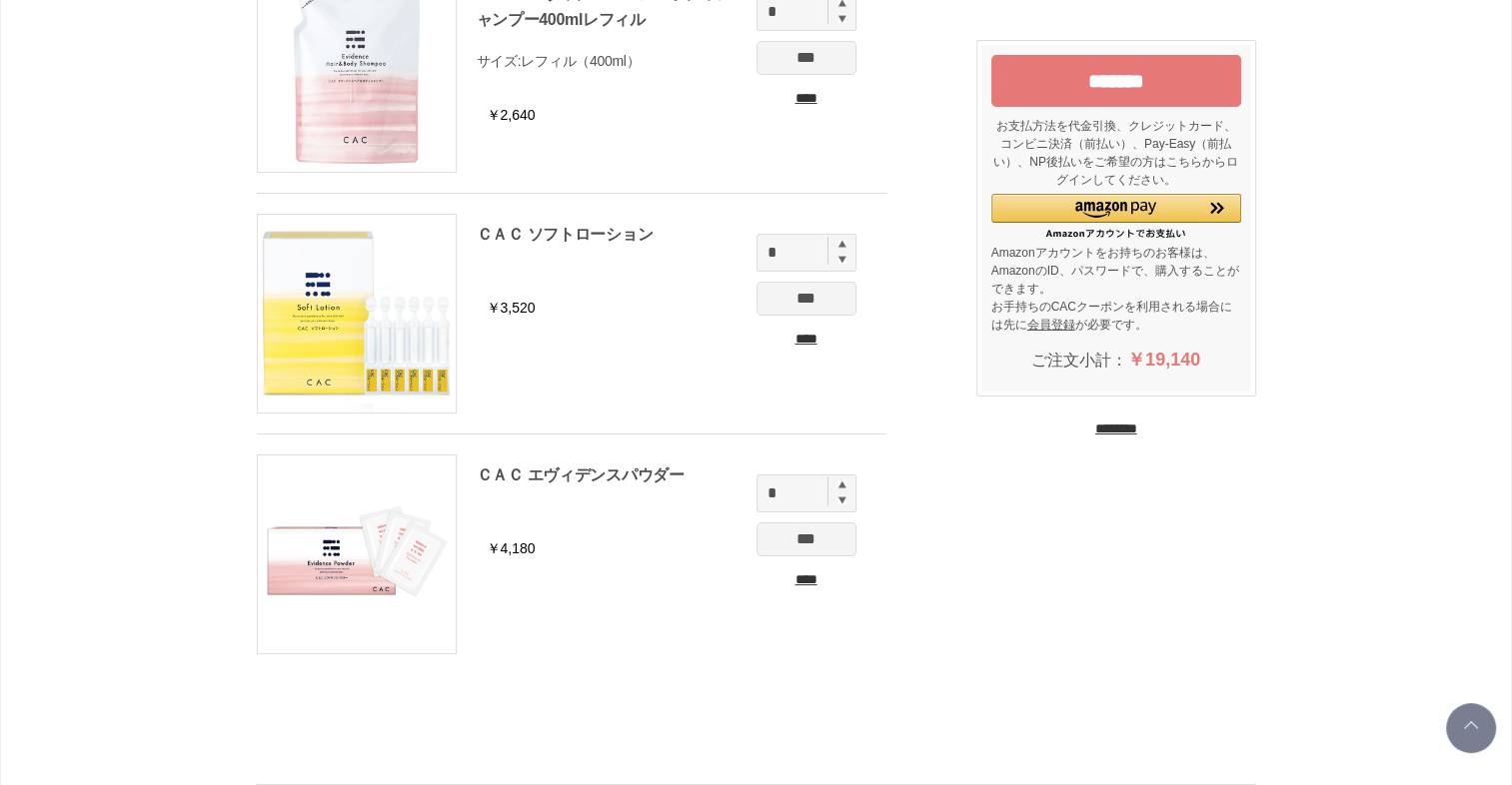 click on "*******" at bounding box center (1116, 81) 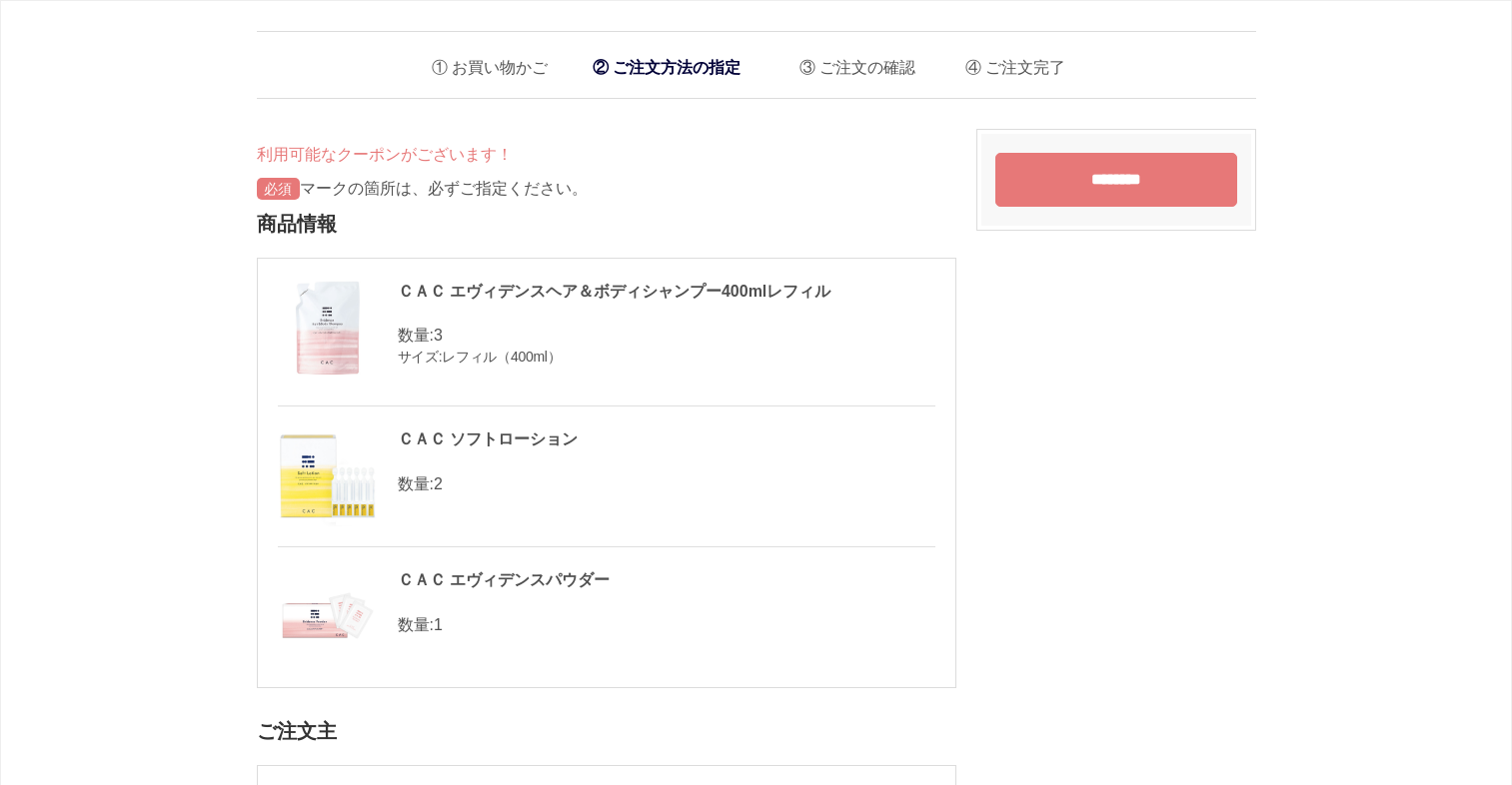 scroll, scrollTop: 0, scrollLeft: 0, axis: both 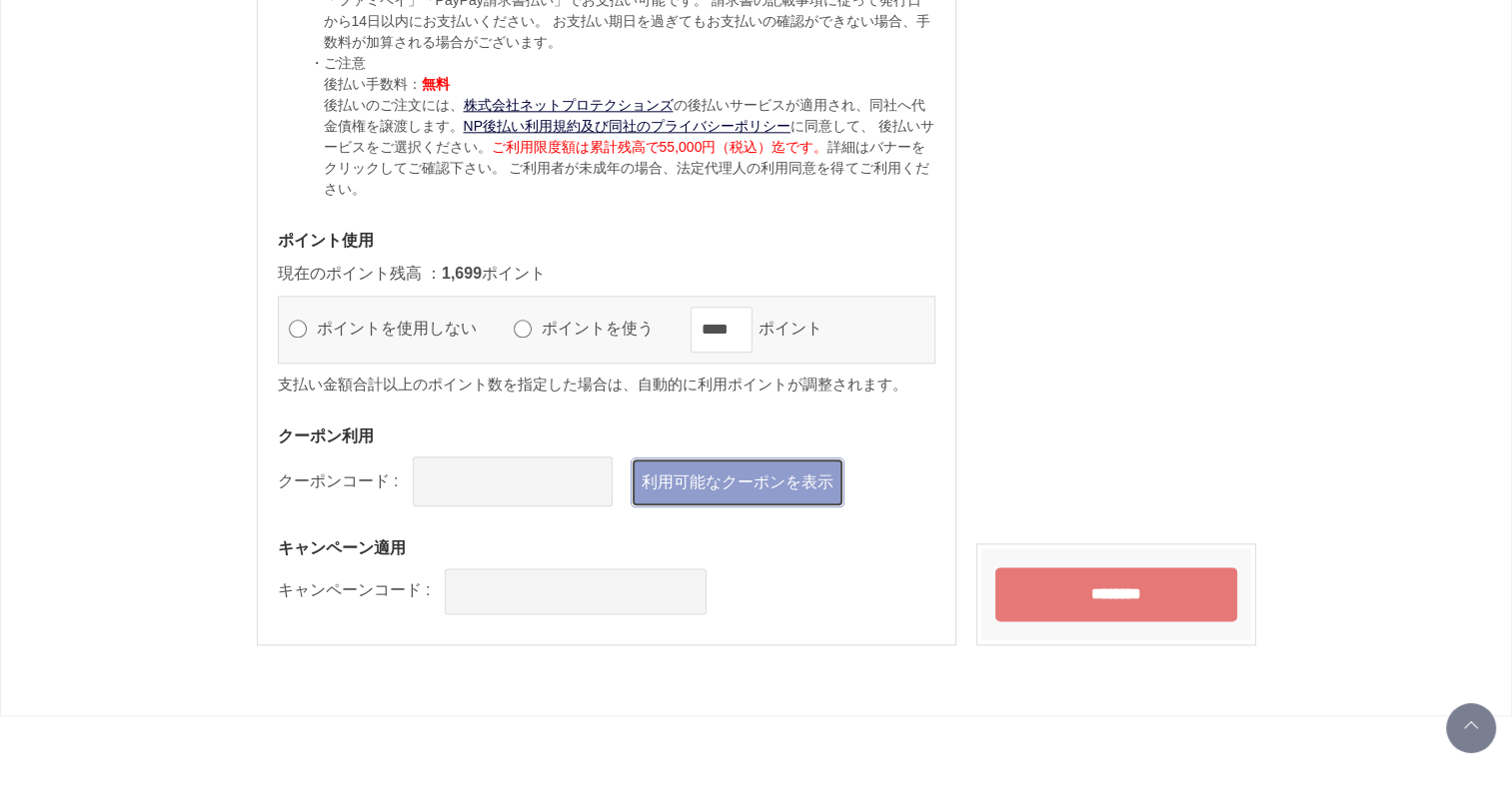 click on "利用可能なクーポンを表示" at bounding box center (738, 482) 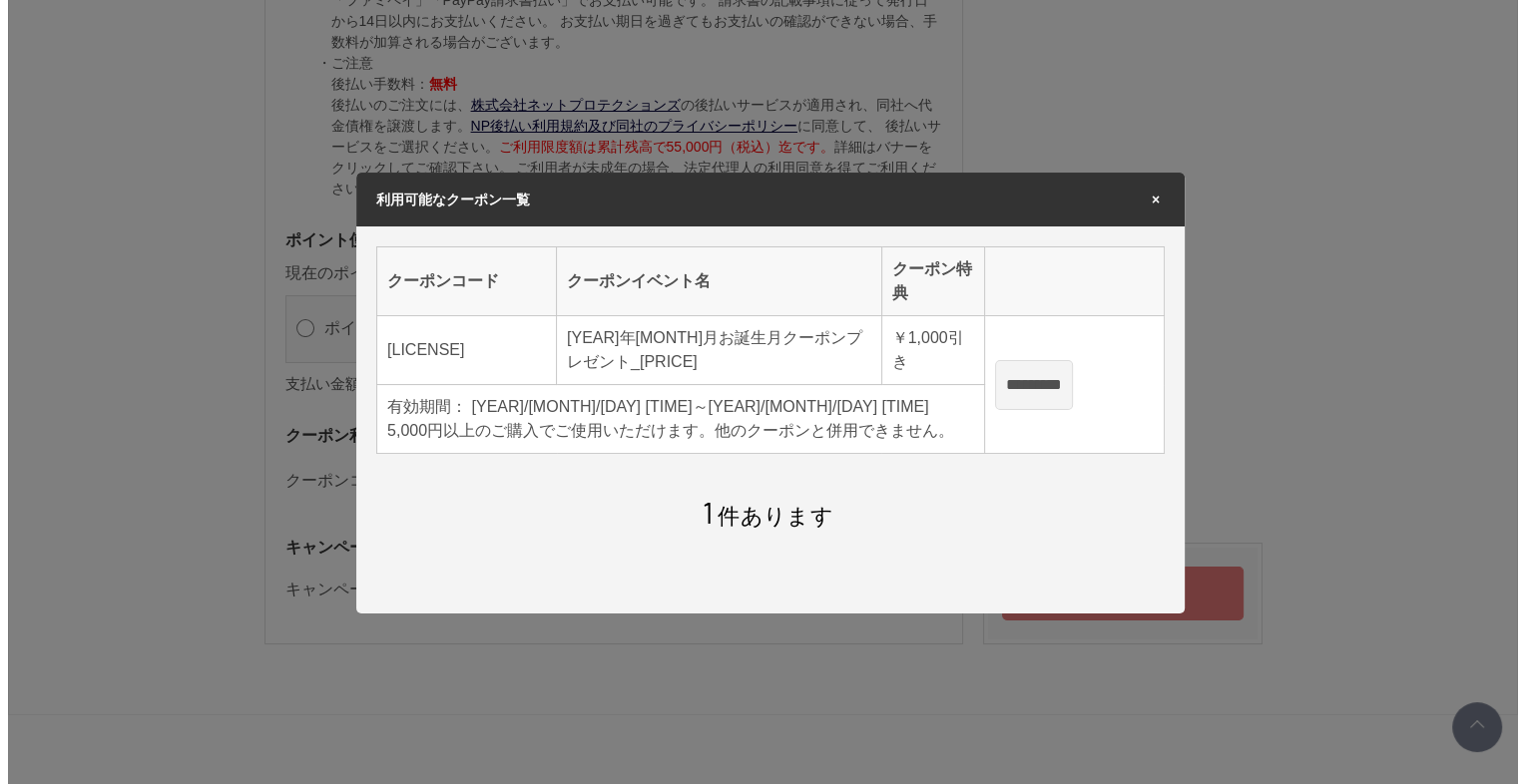 scroll, scrollTop: 0, scrollLeft: 0, axis: both 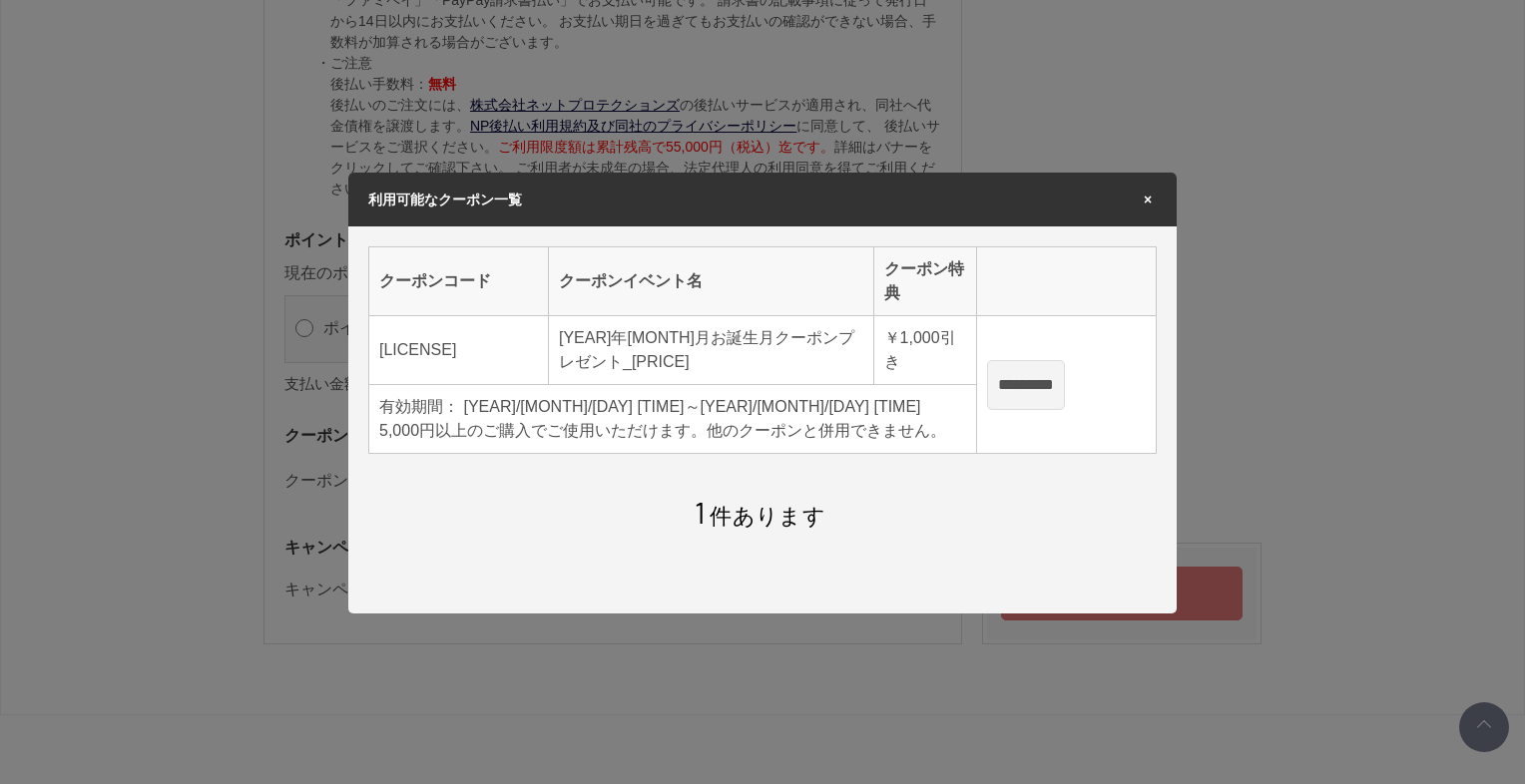 click on "*********" at bounding box center (1026, 385) 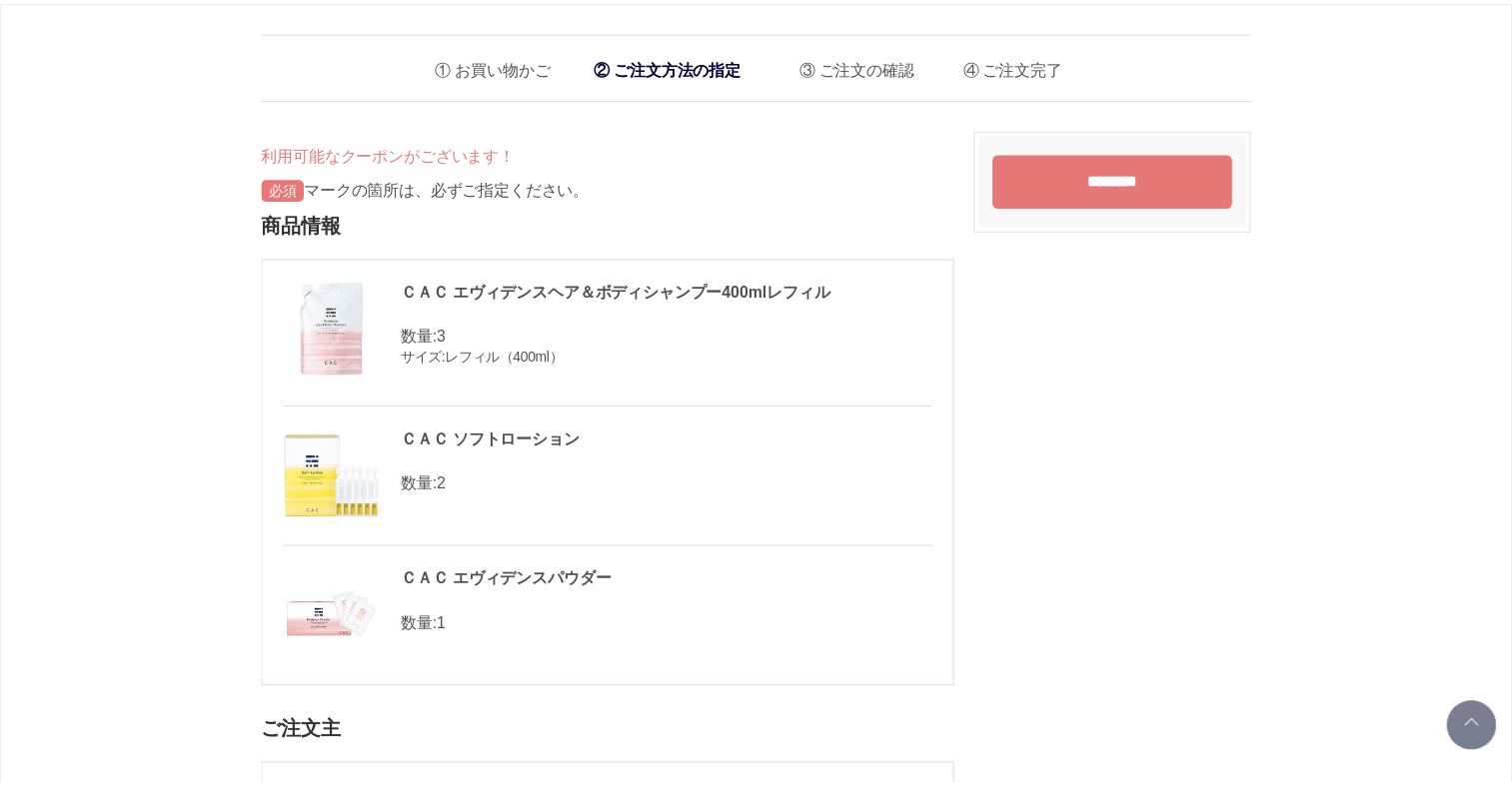 scroll, scrollTop: 2297, scrollLeft: 0, axis: vertical 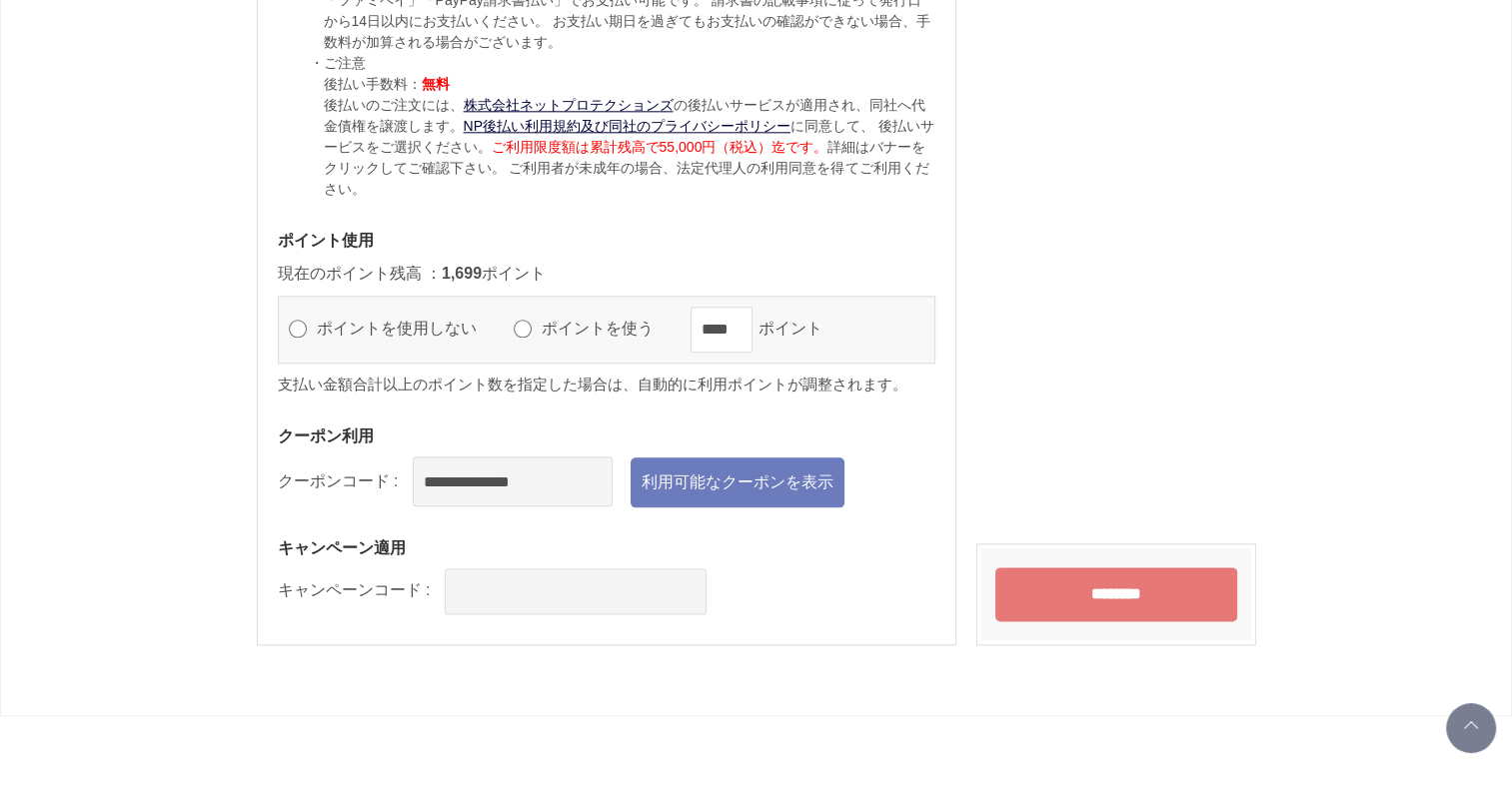 click on "********" at bounding box center (1116, 594) 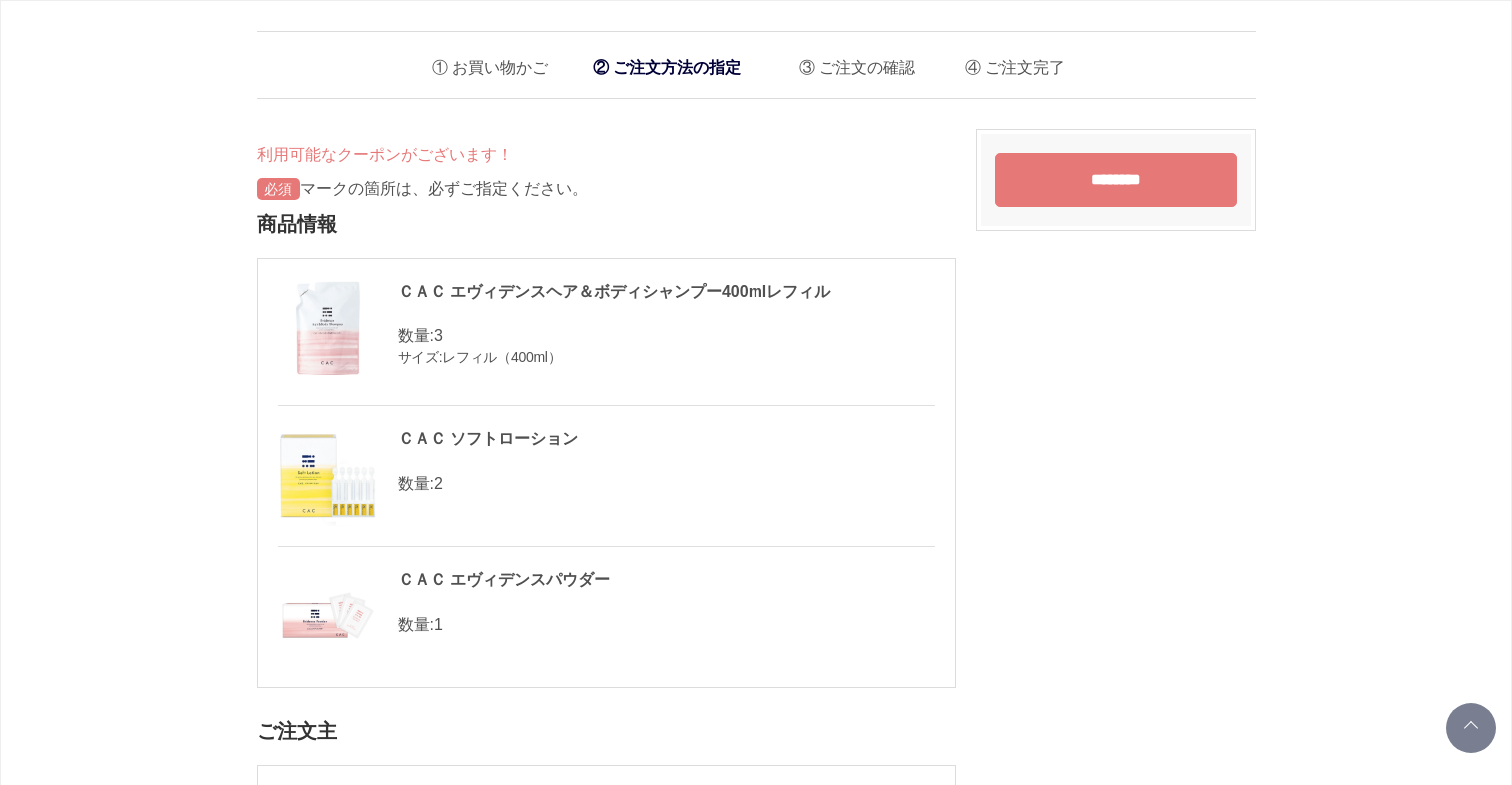 scroll, scrollTop: 2530, scrollLeft: 0, axis: vertical 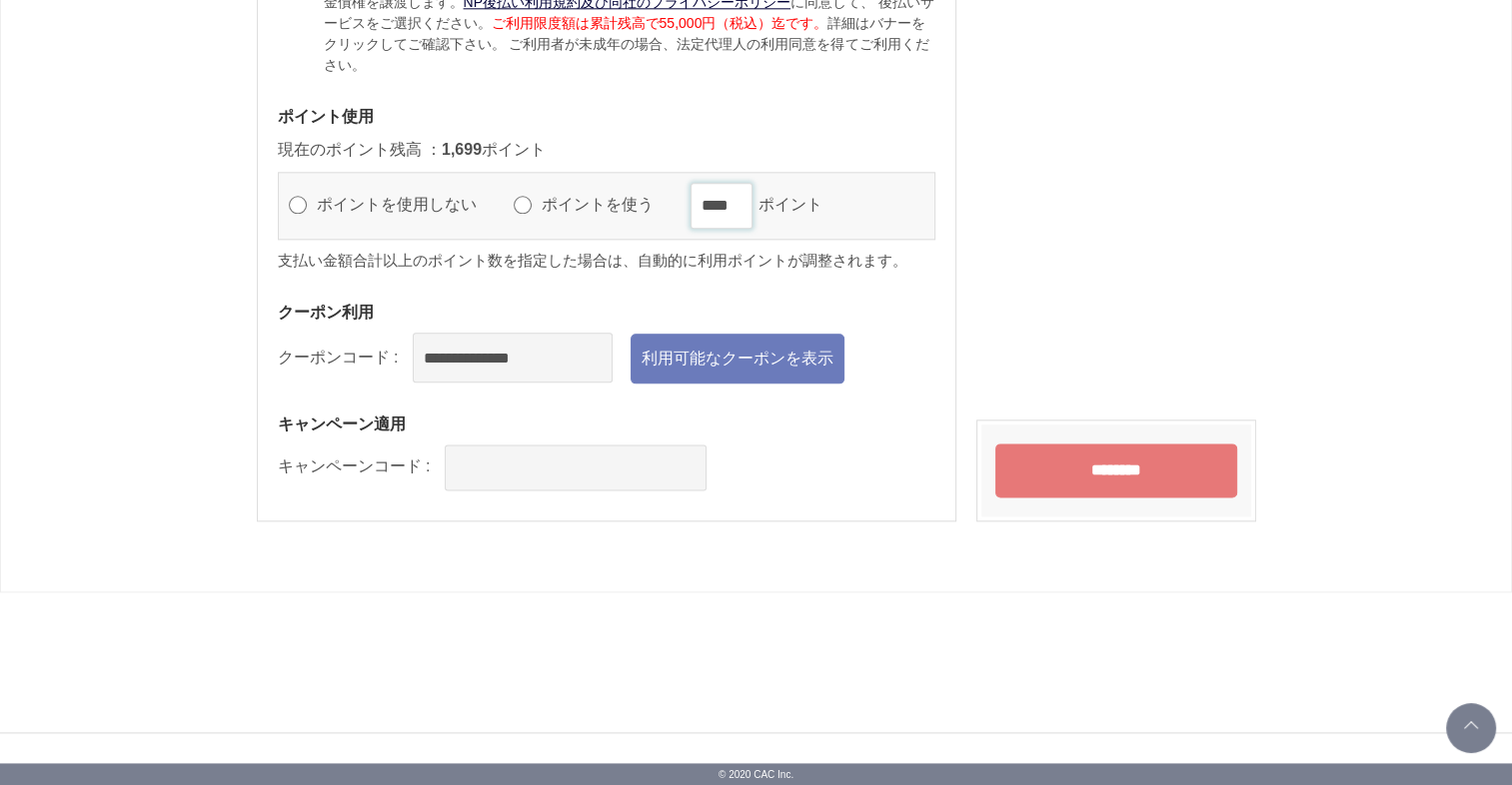 drag, startPoint x: 811, startPoint y: 166, endPoint x: 764, endPoint y: 179, distance: 48.76474 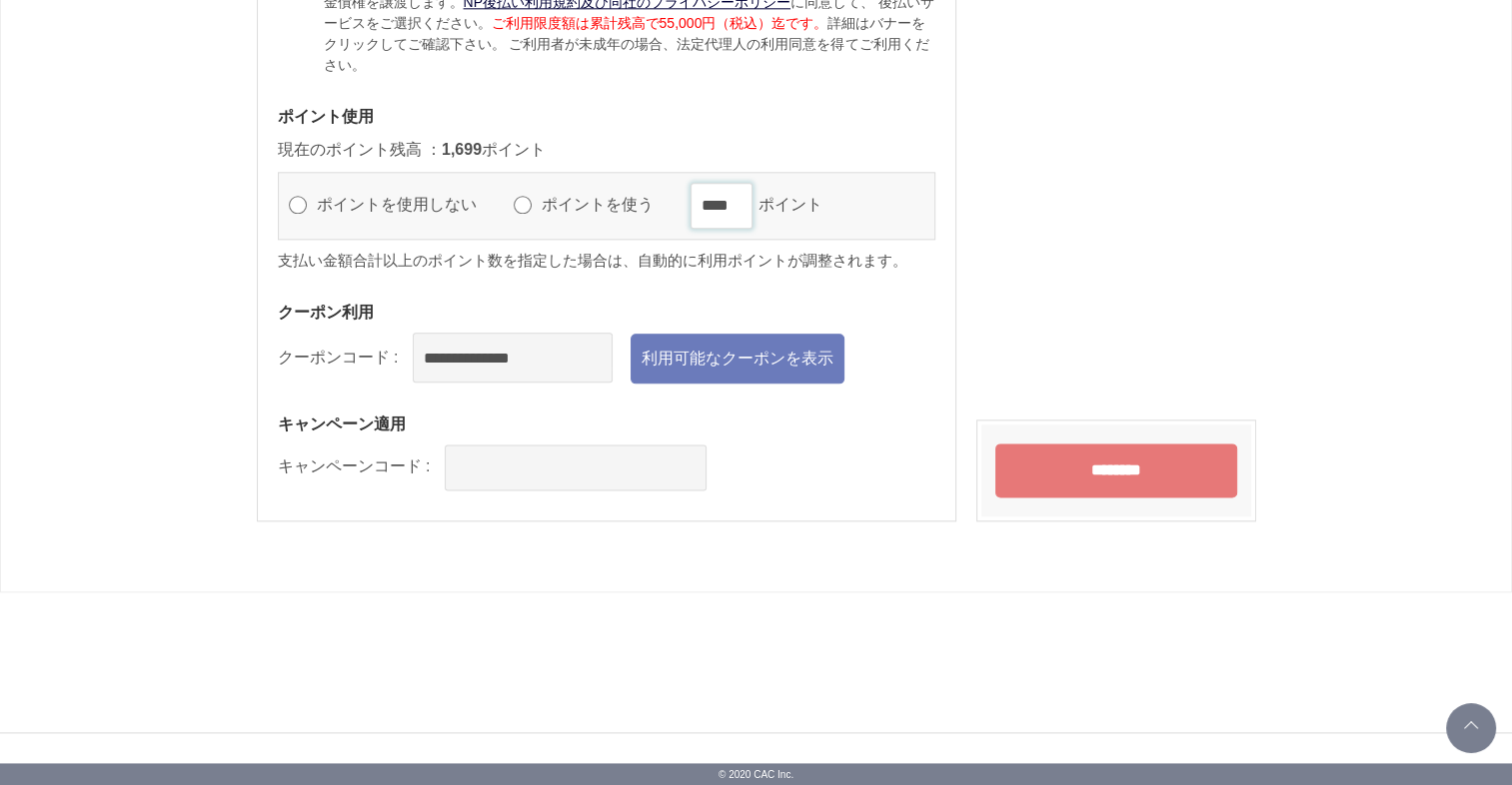 click on "****" at bounding box center [722, 206] 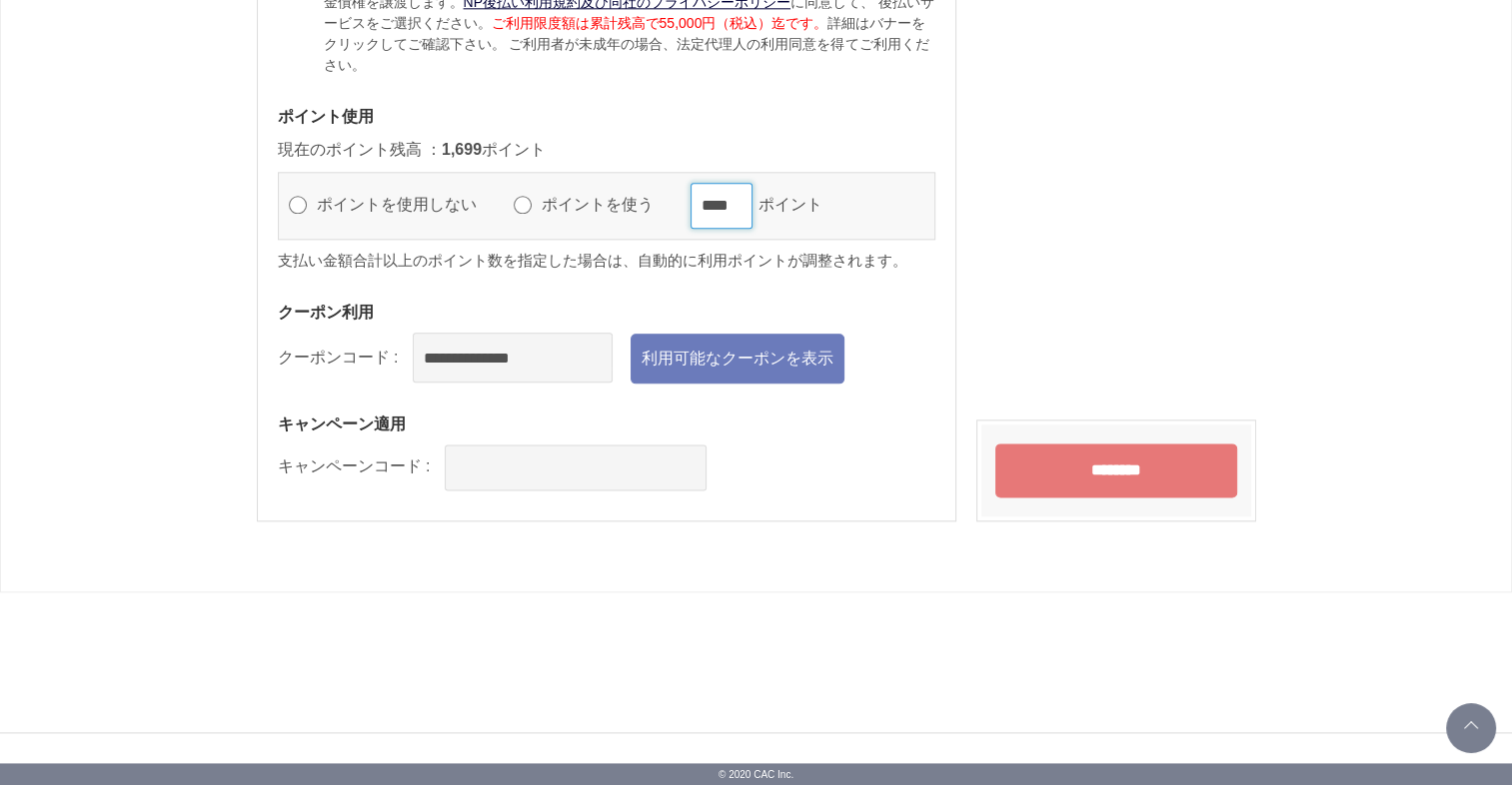 type on "****" 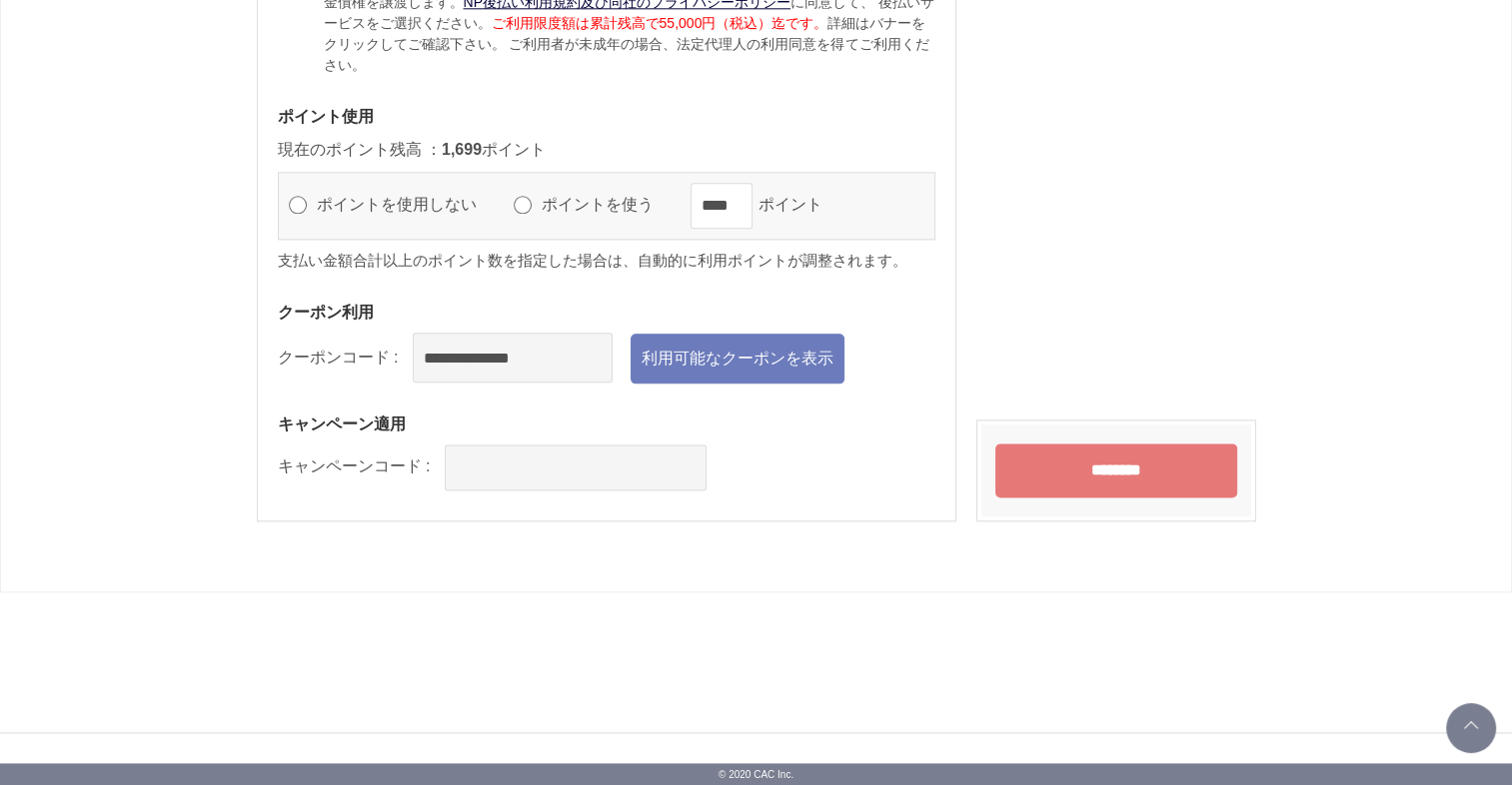 click on "********" at bounding box center [1116, 470] 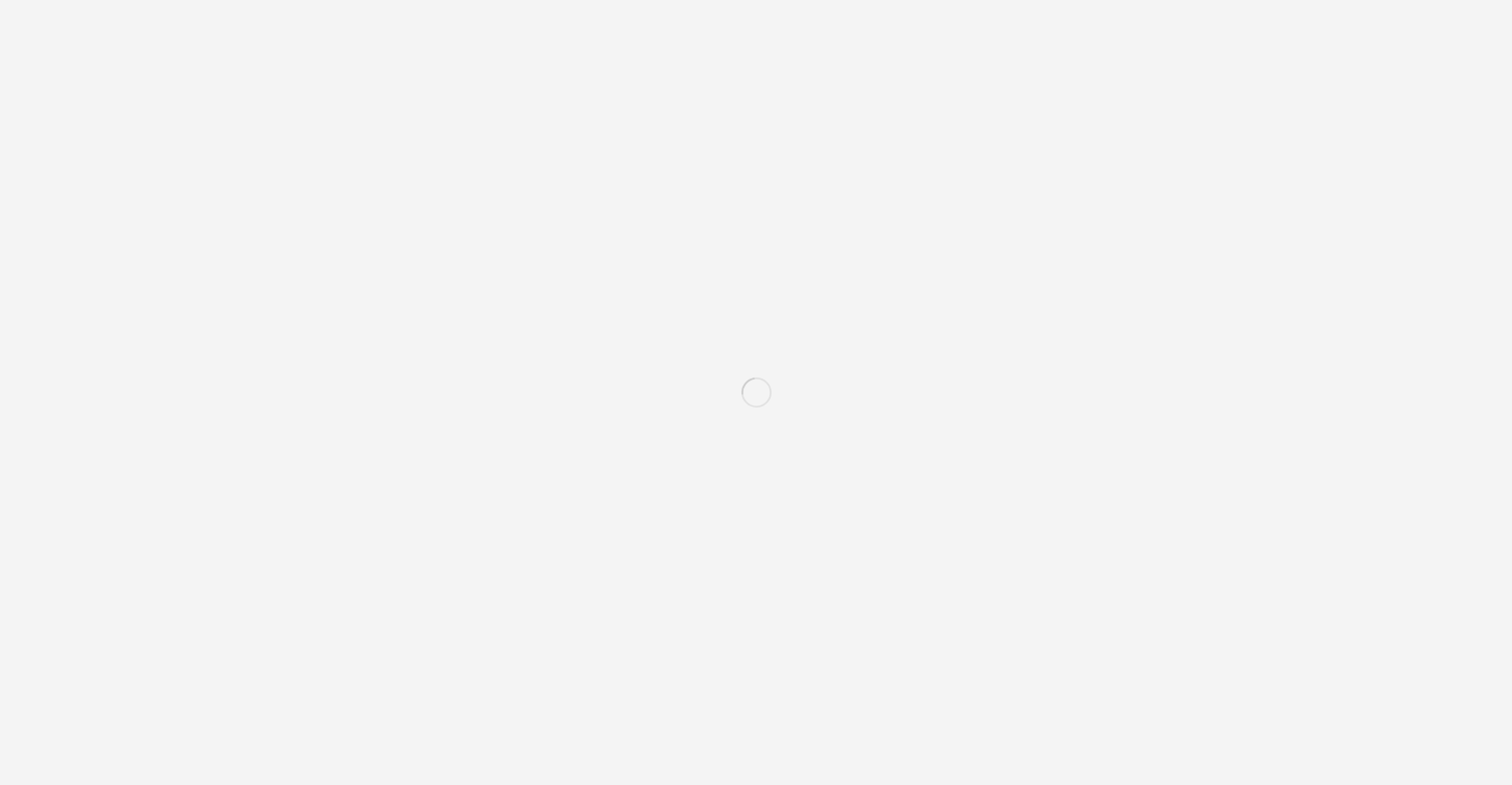 scroll, scrollTop: 0, scrollLeft: 0, axis: both 